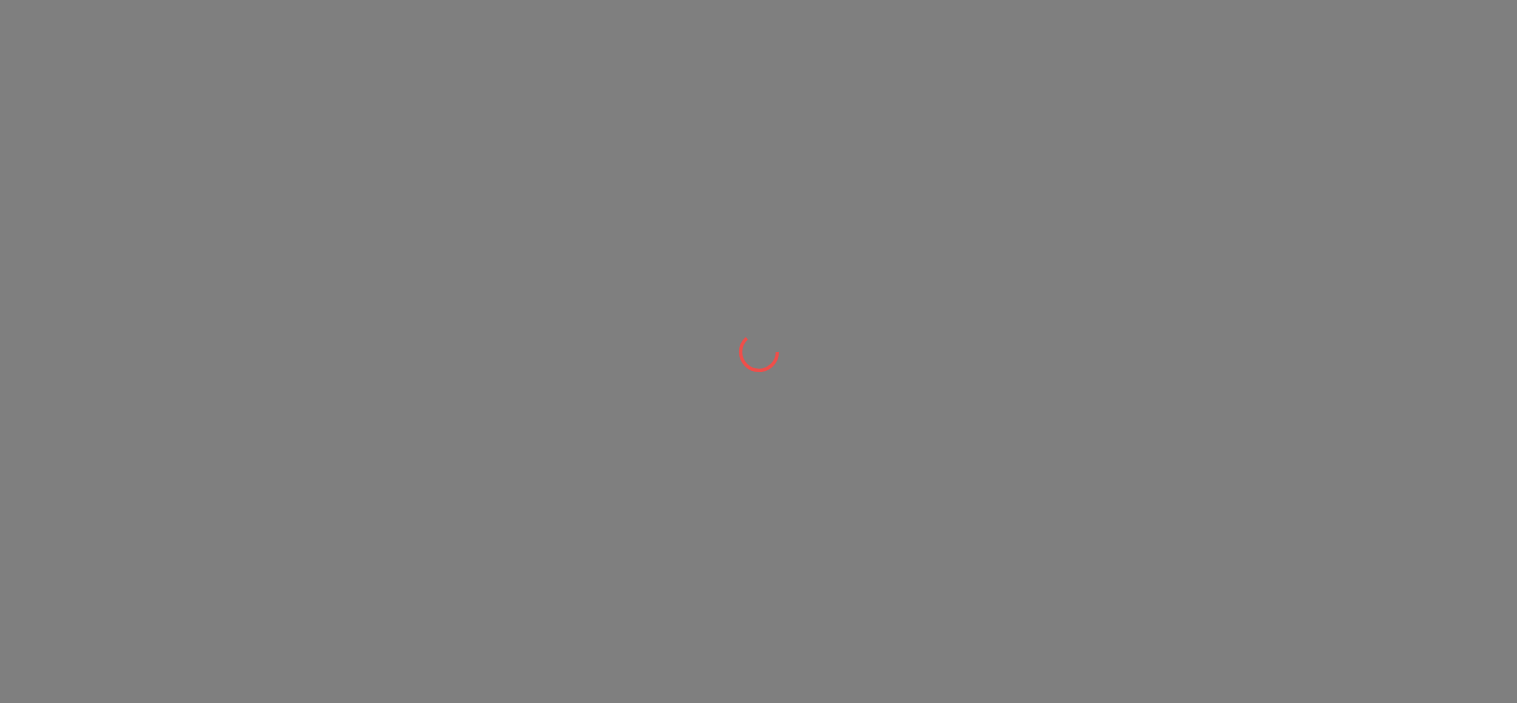 scroll, scrollTop: 0, scrollLeft: 0, axis: both 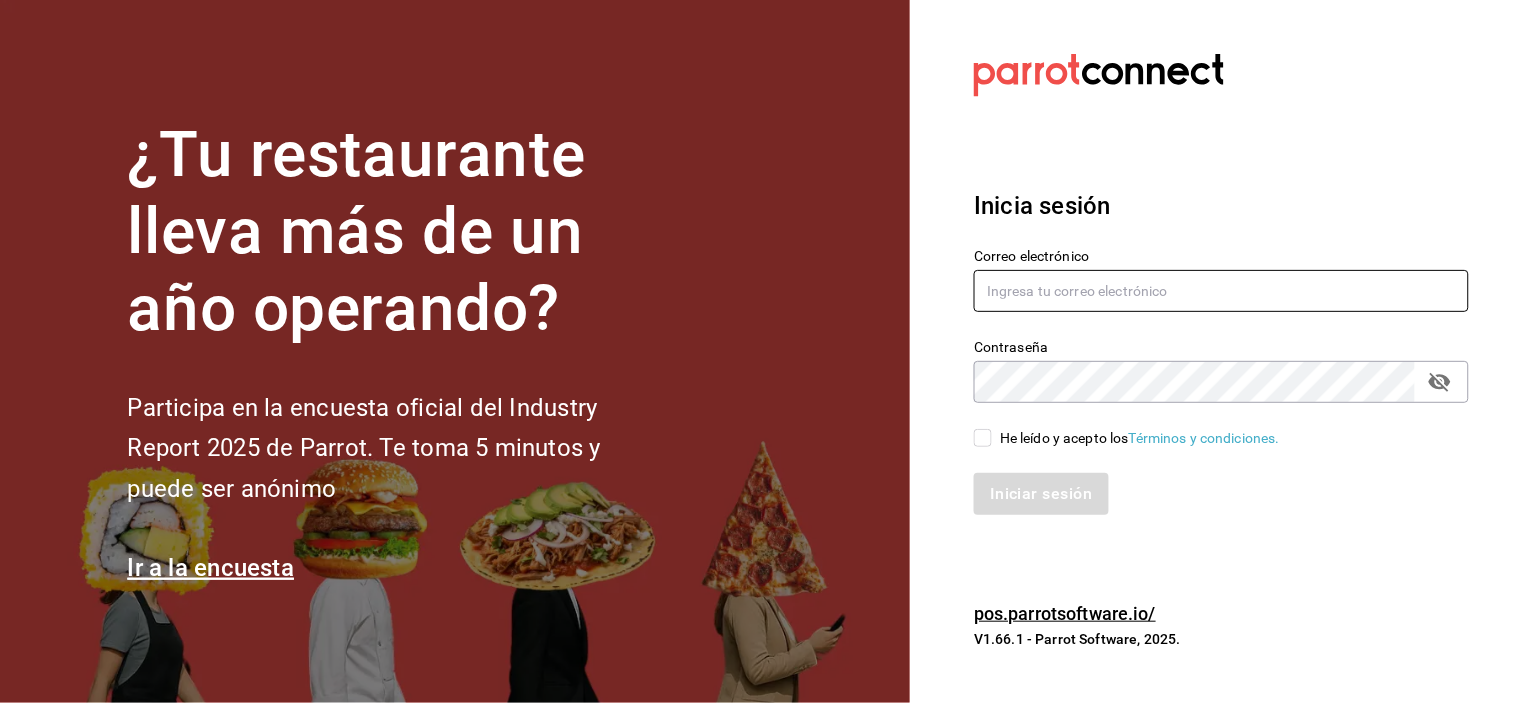 click at bounding box center (1221, 291) 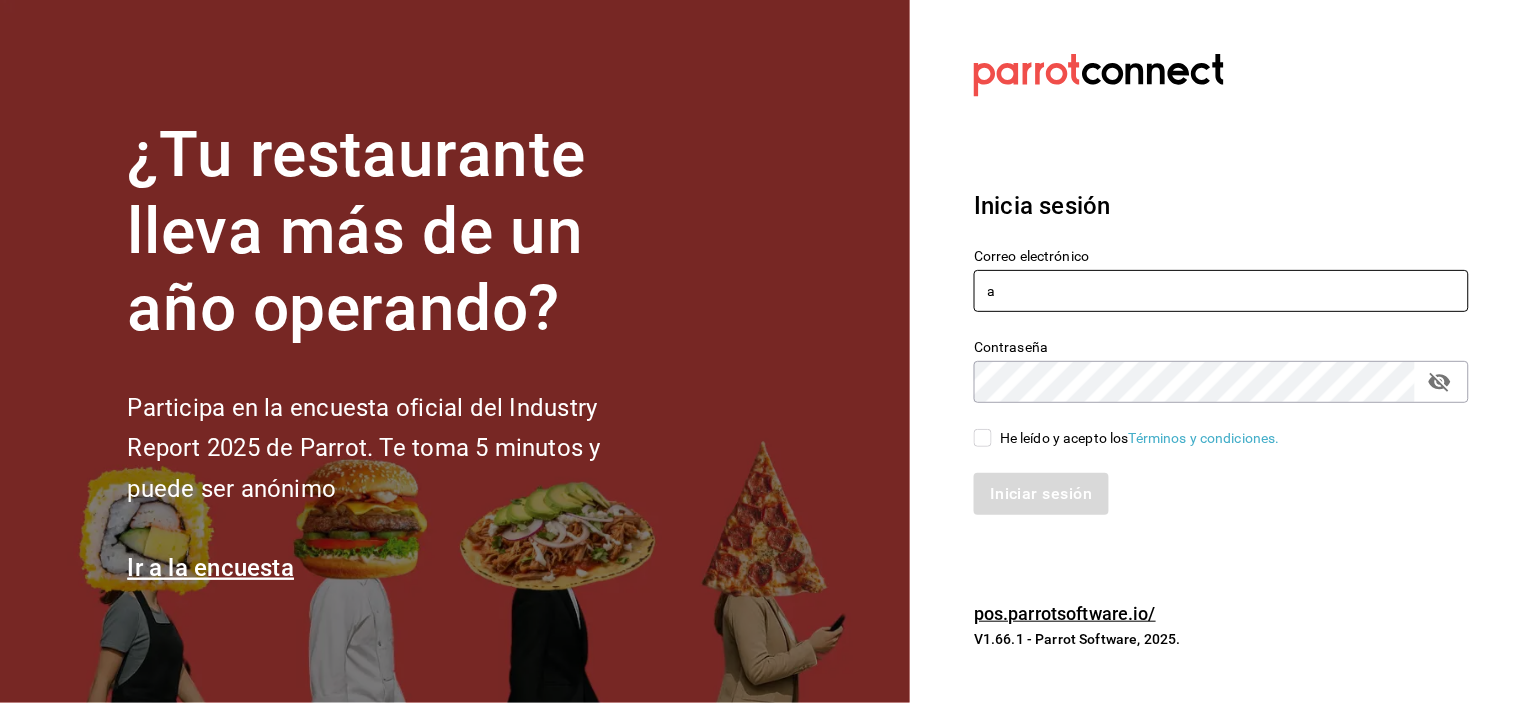 type on "[USERNAME]@example.com" 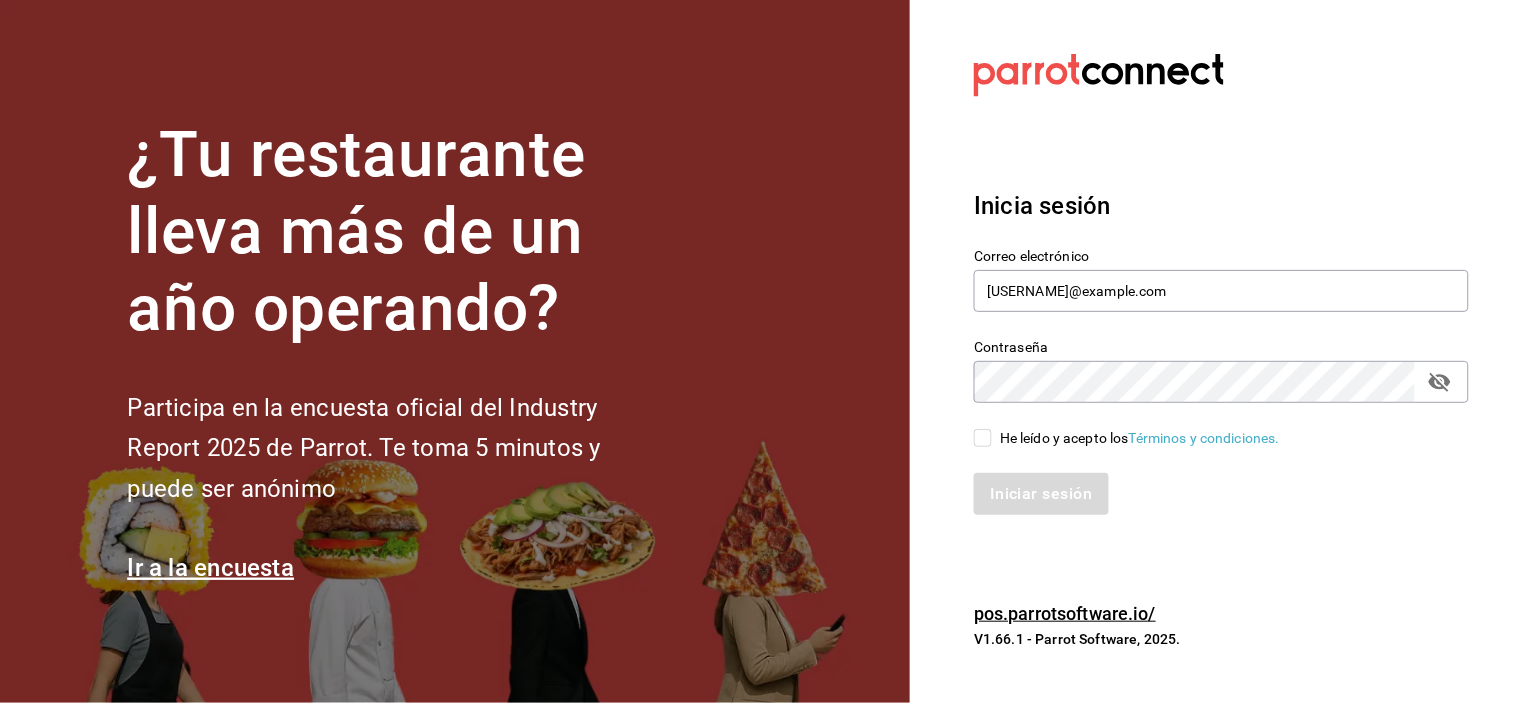 click on "He leído y acepto los  Términos y condiciones." at bounding box center (1140, 438) 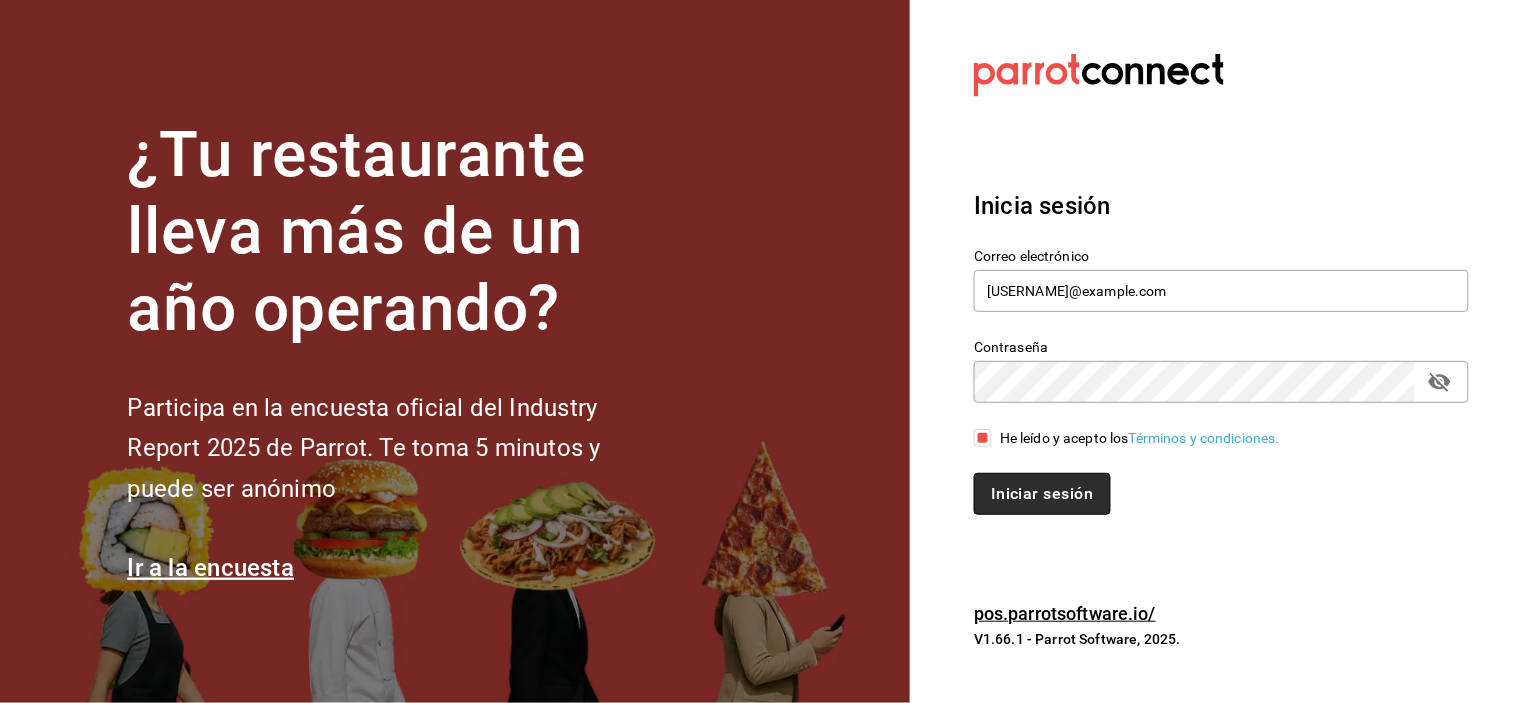 click on "Iniciar sesión" at bounding box center (1042, 494) 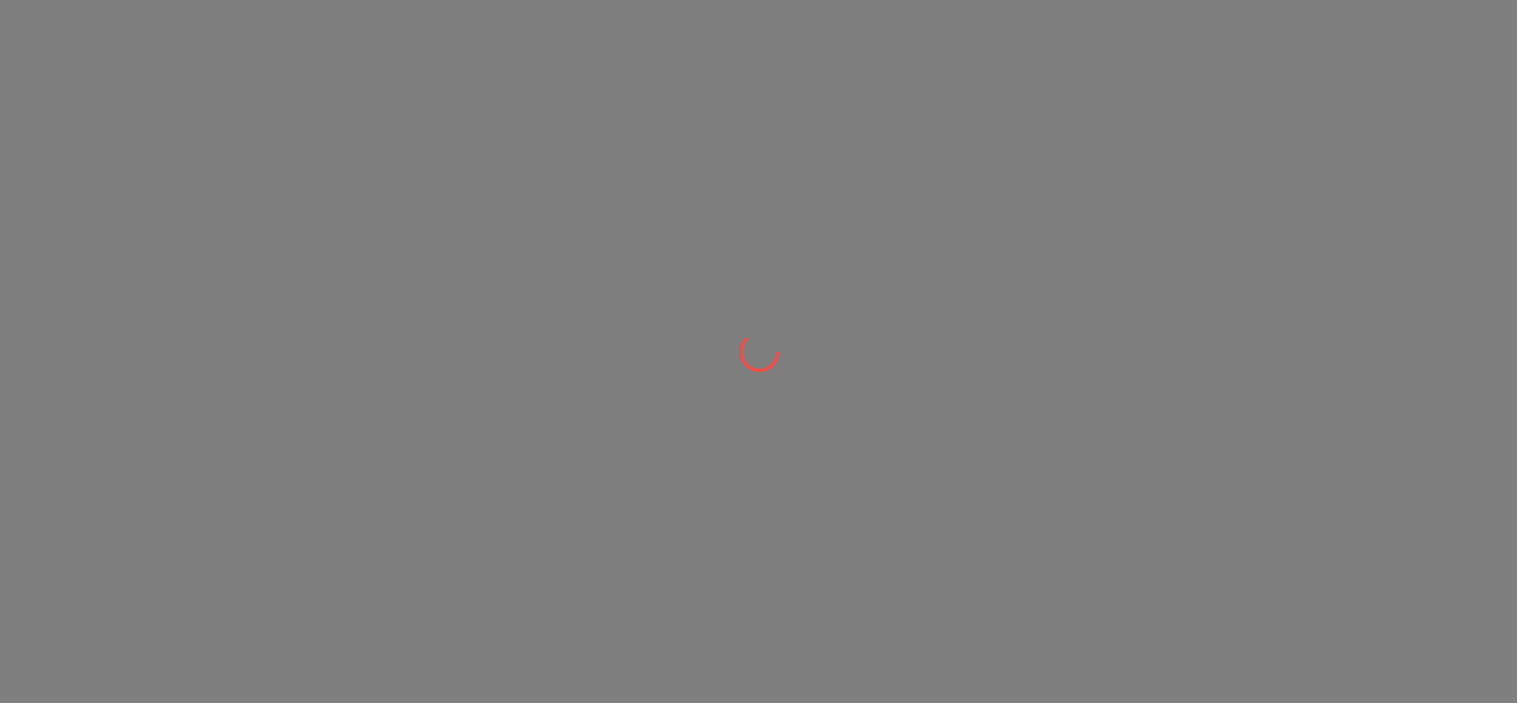 scroll, scrollTop: 0, scrollLeft: 0, axis: both 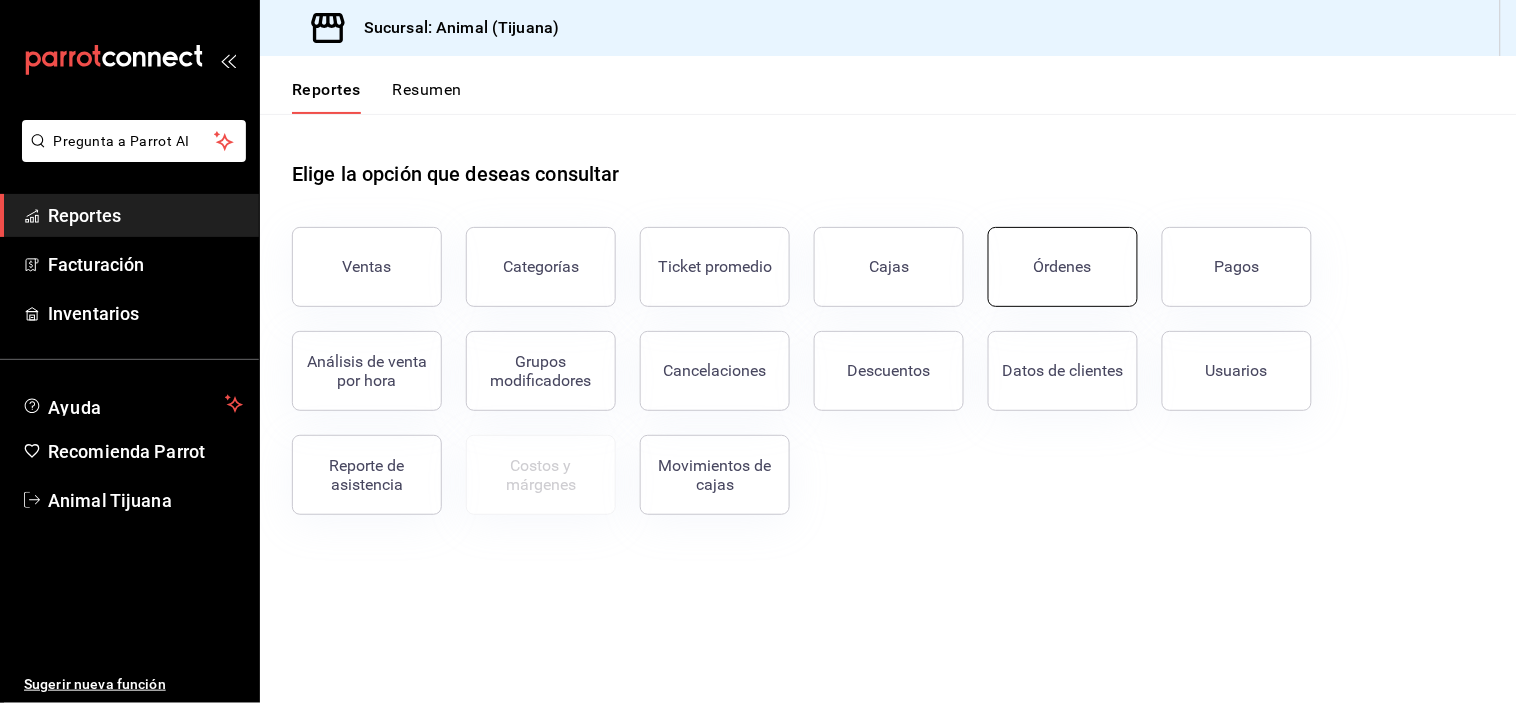 click on "Órdenes" at bounding box center (1063, 267) 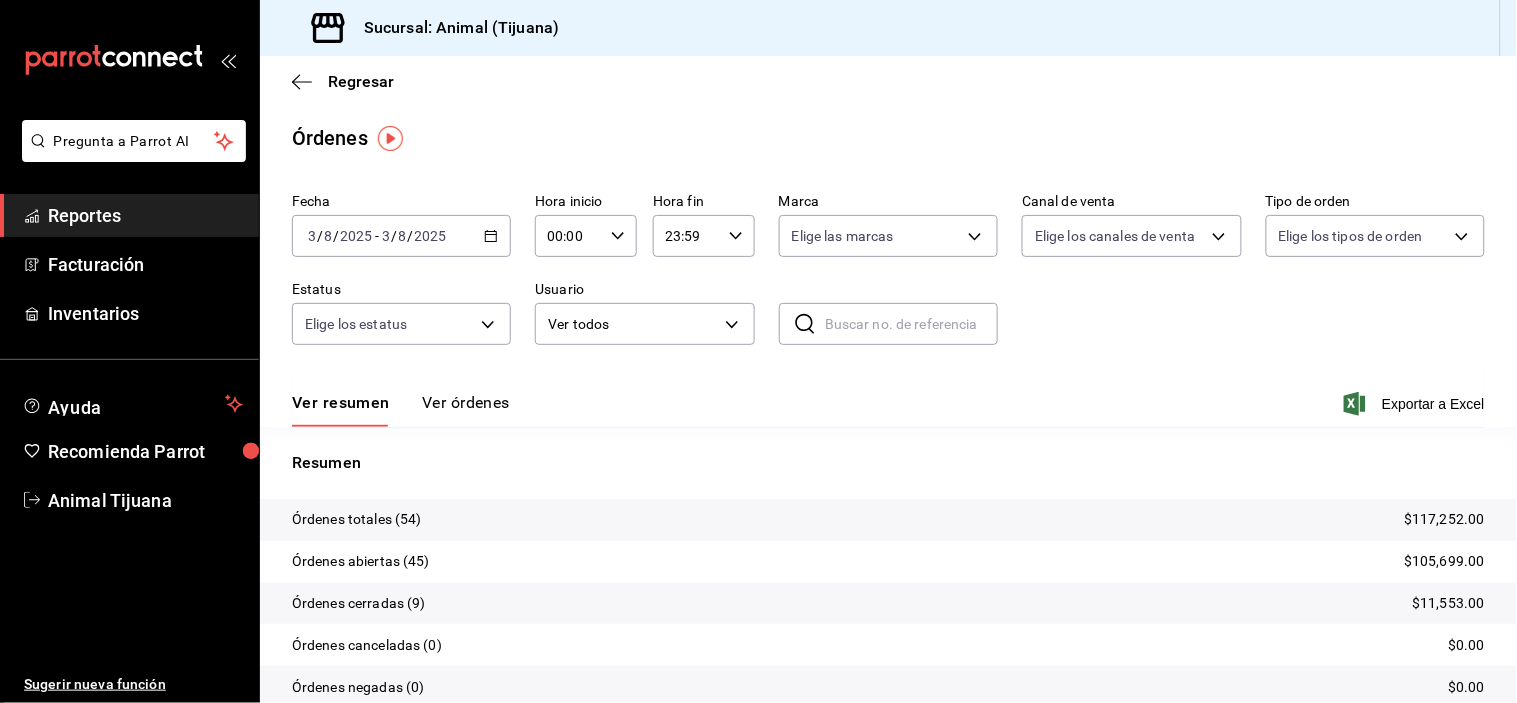 click on "2025-08-03 3 / 8 / 2025 - 2025-08-03 3 / 8 / 2025" at bounding box center (401, 236) 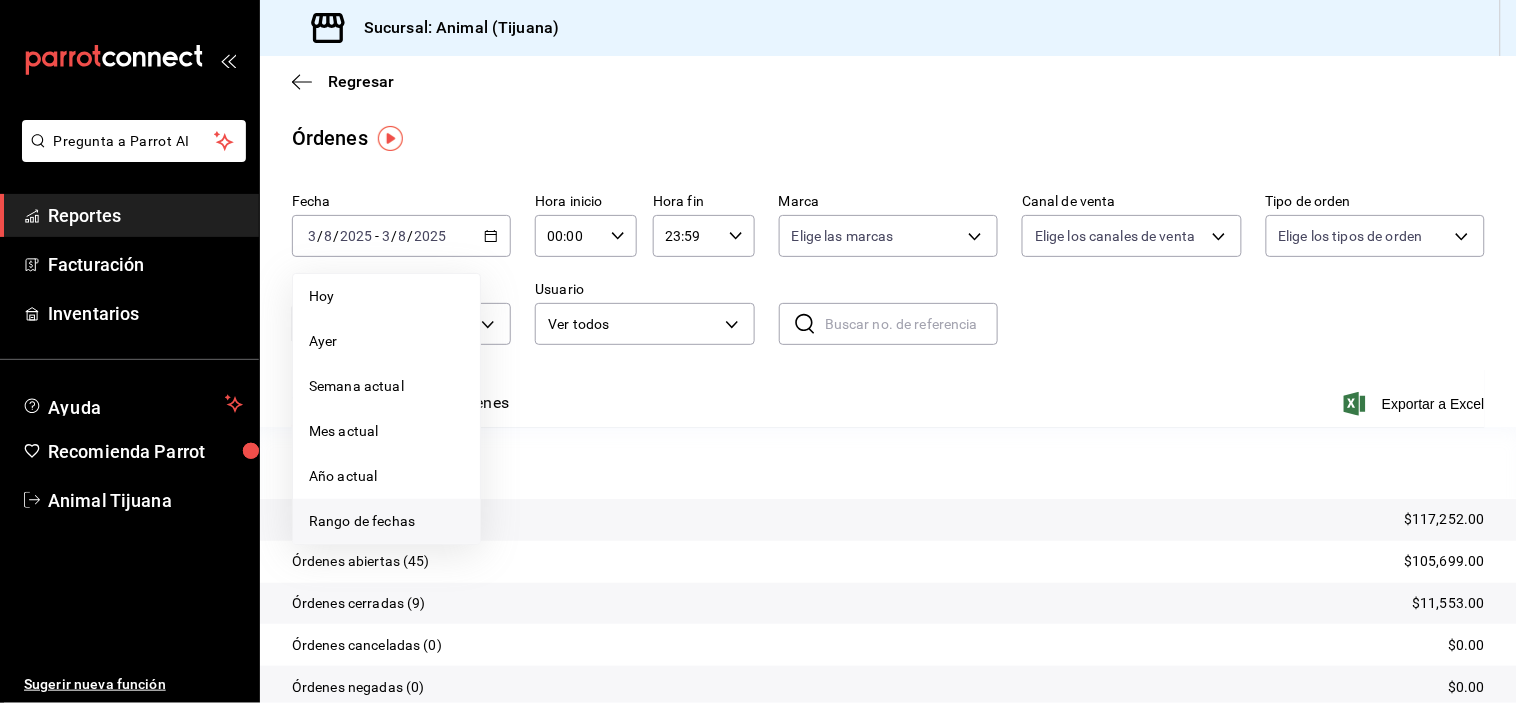 click on "Rango de fechas" at bounding box center [386, 521] 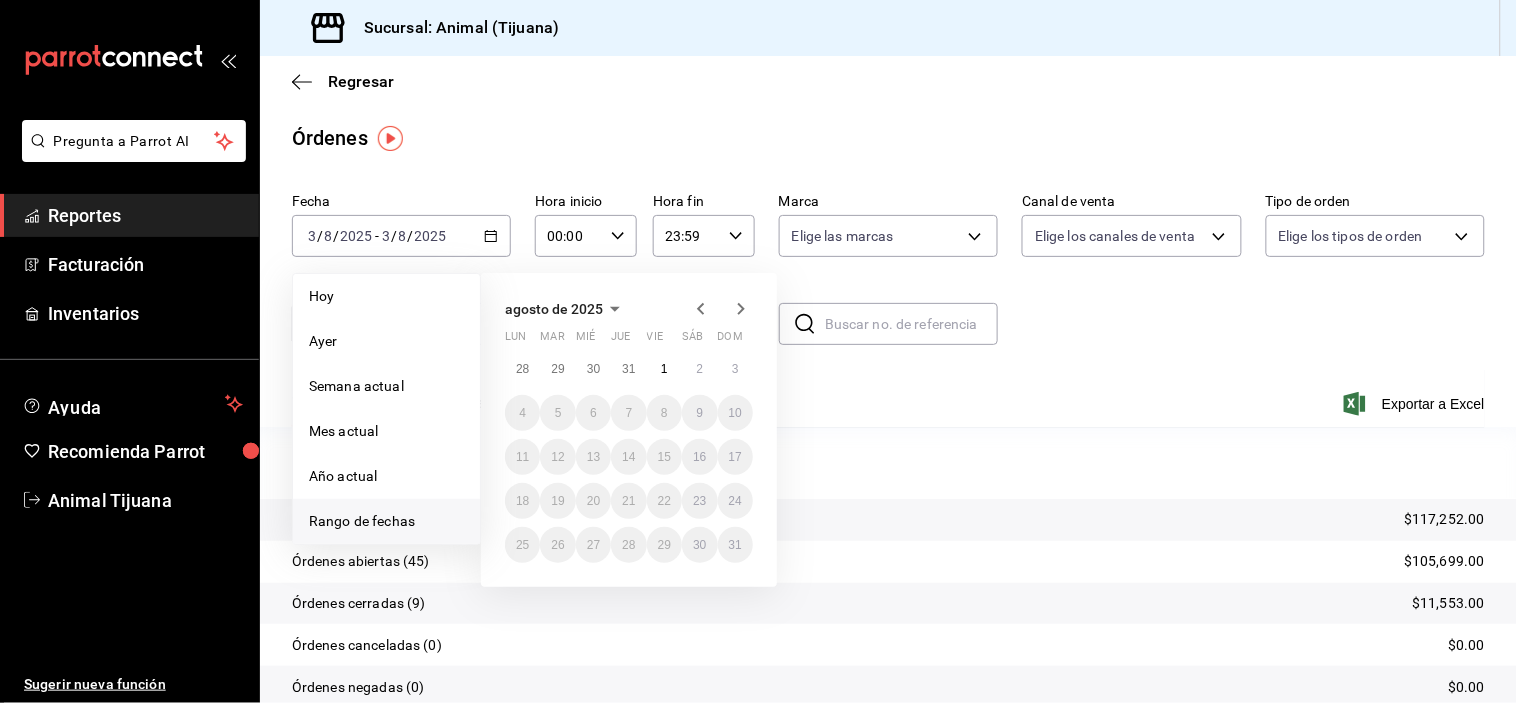 click 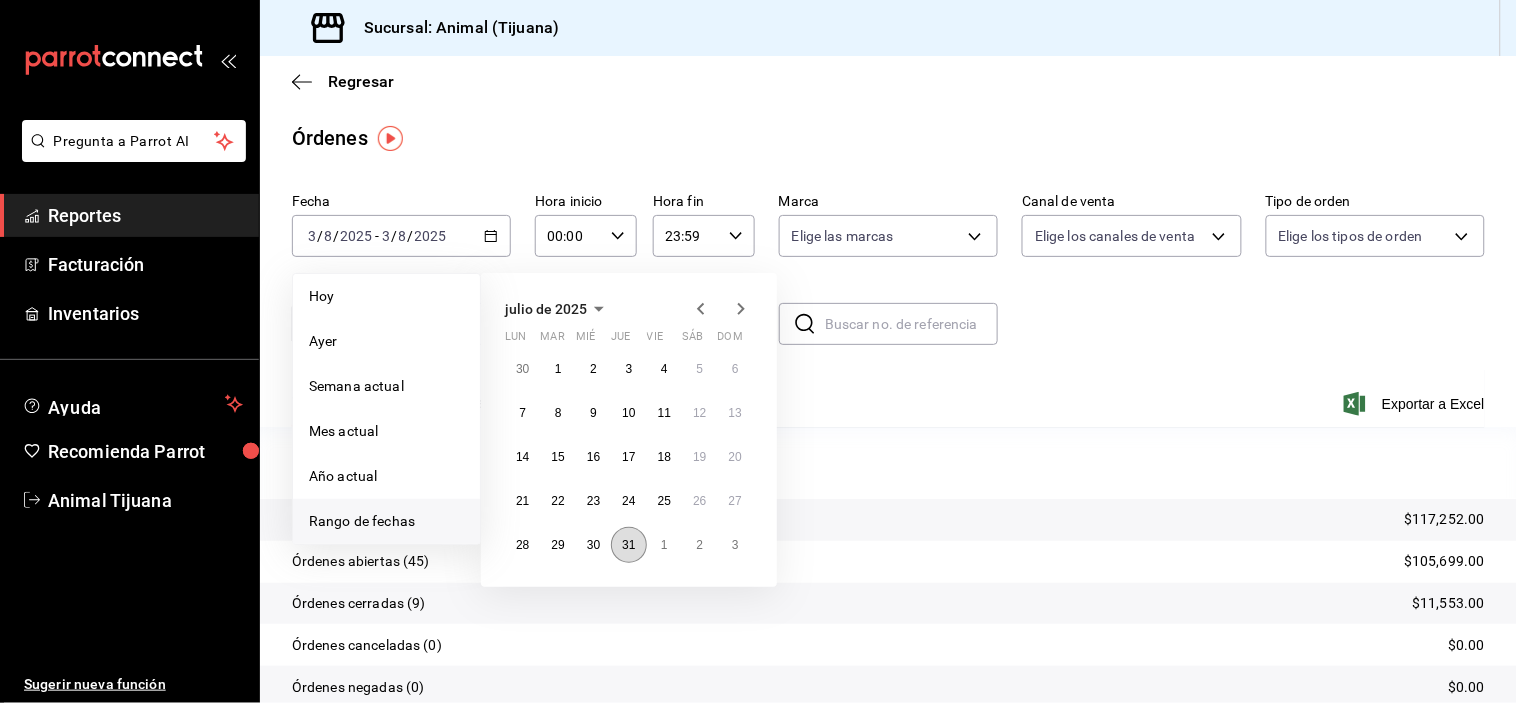 click on "31" at bounding box center [628, 545] 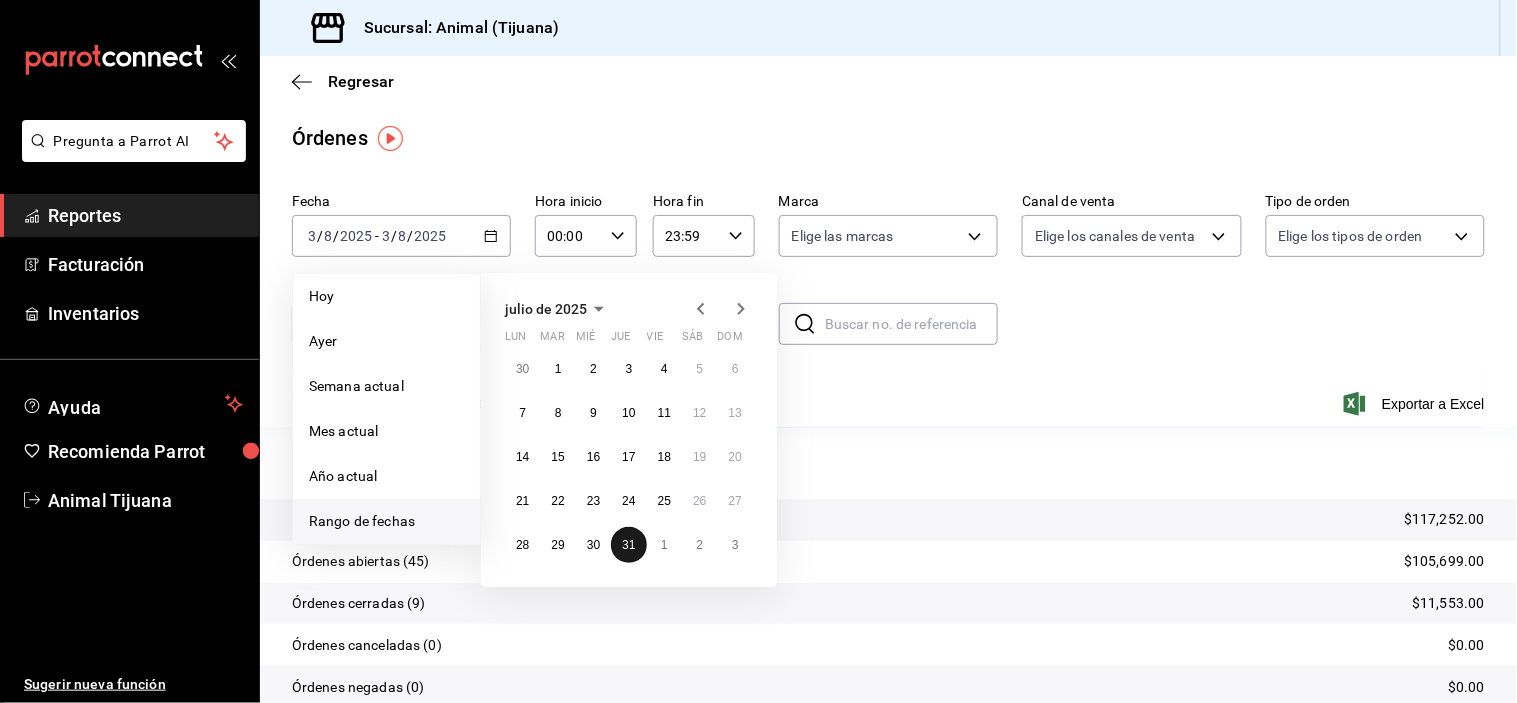 click on "31" at bounding box center [628, 545] 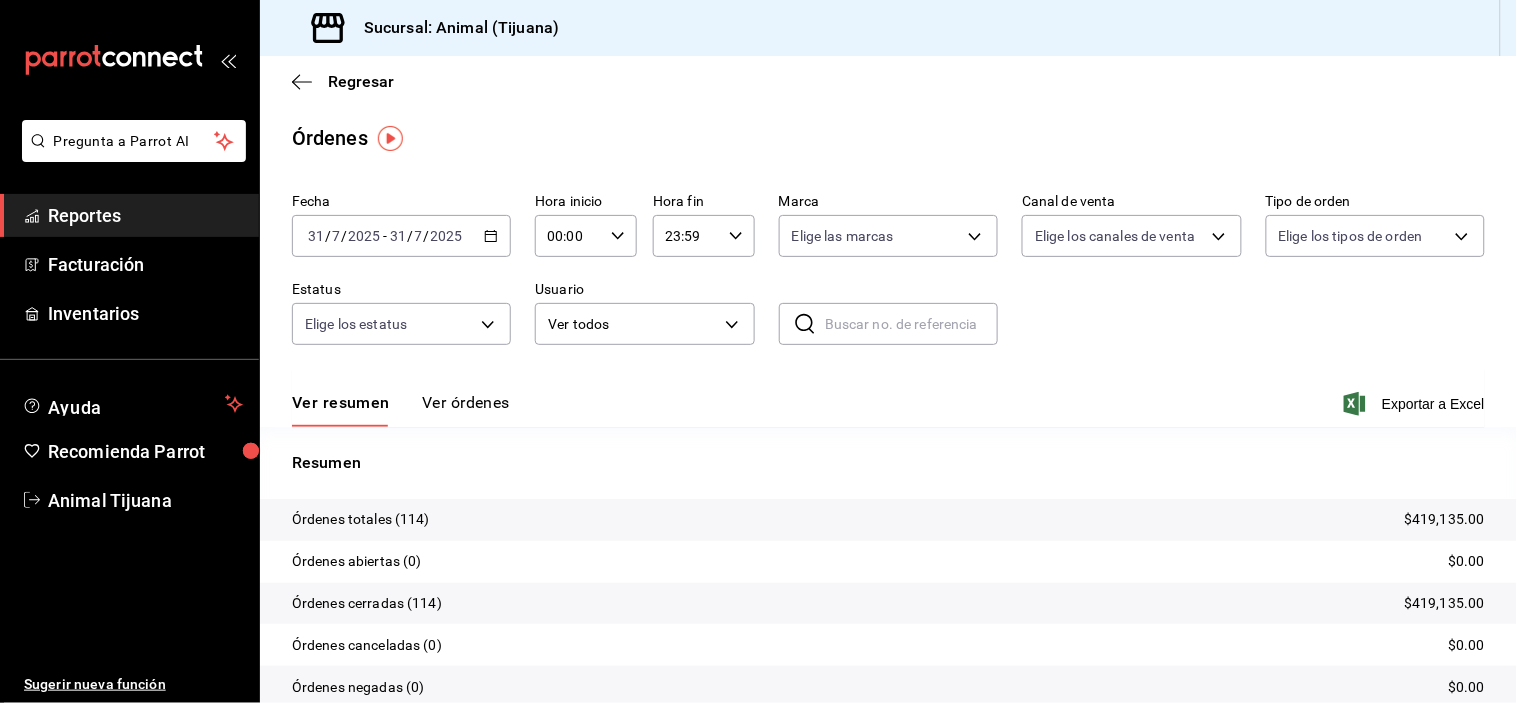 click on "00:00 Hora inicio" at bounding box center [586, 236] 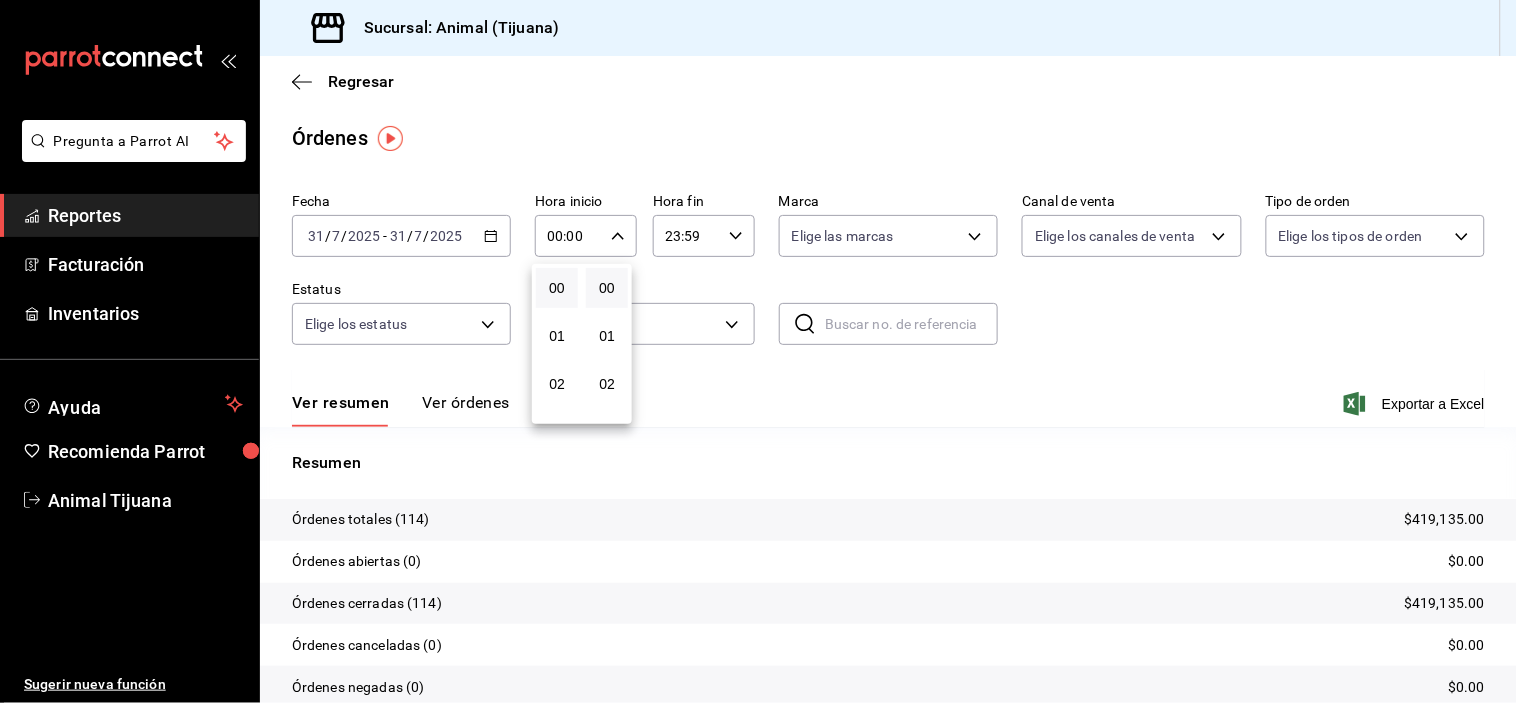 type 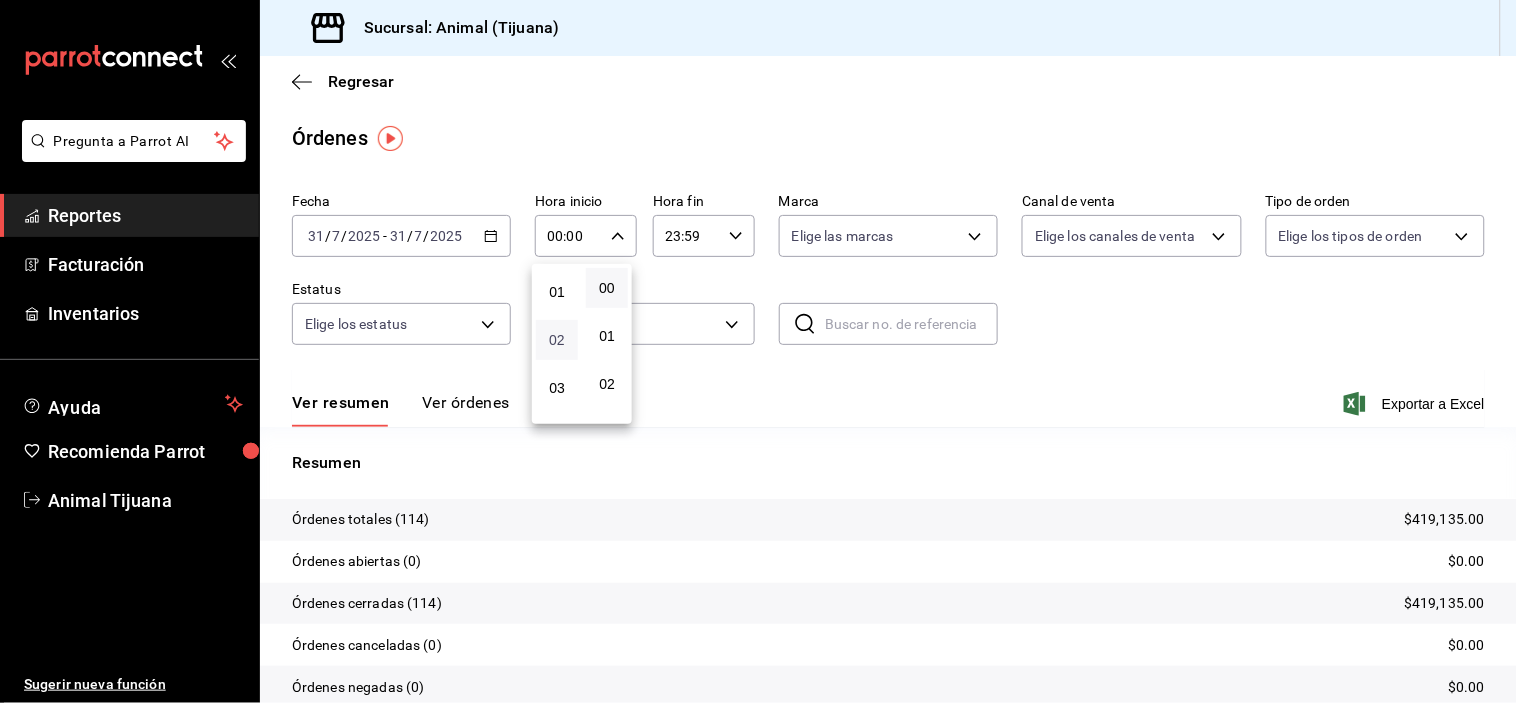 scroll, scrollTop: 88, scrollLeft: 0, axis: vertical 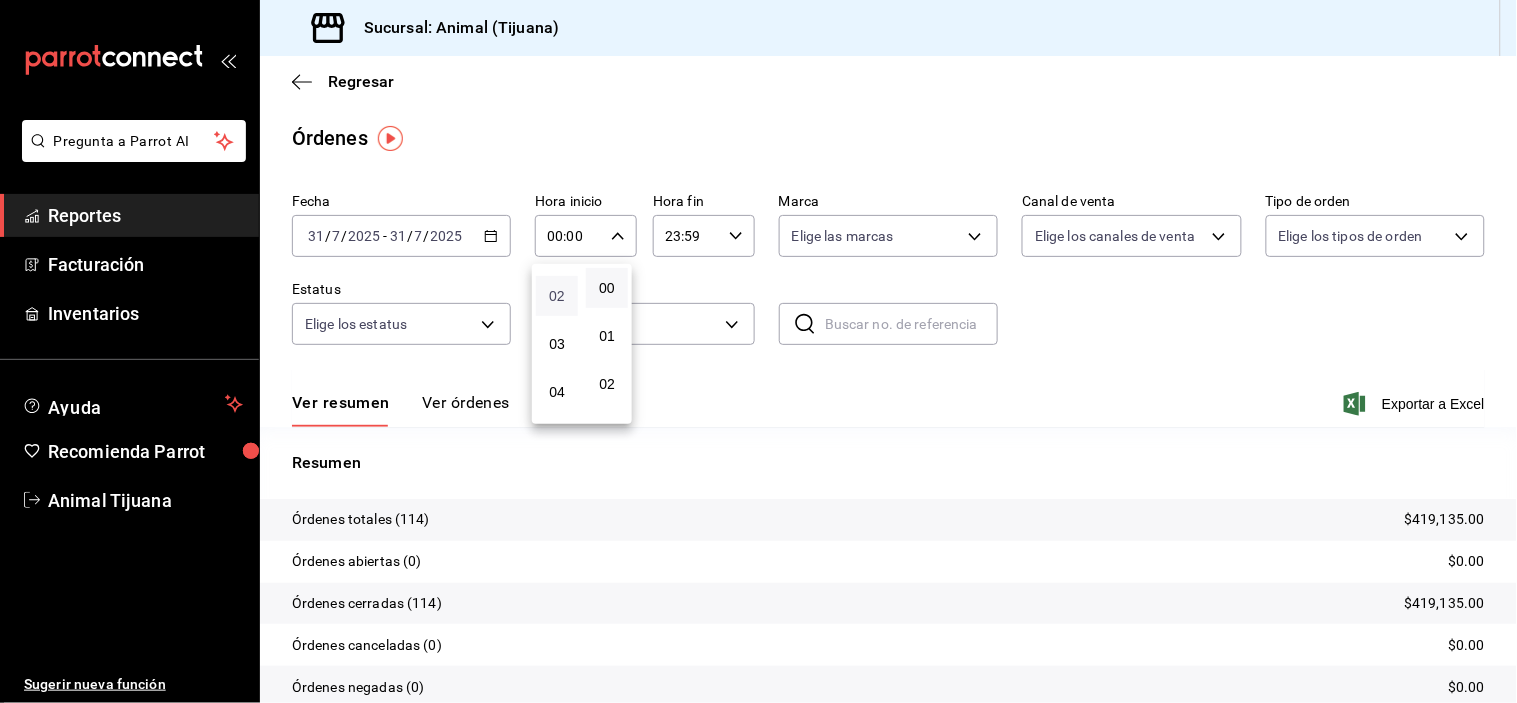click on "04" at bounding box center [557, 392] 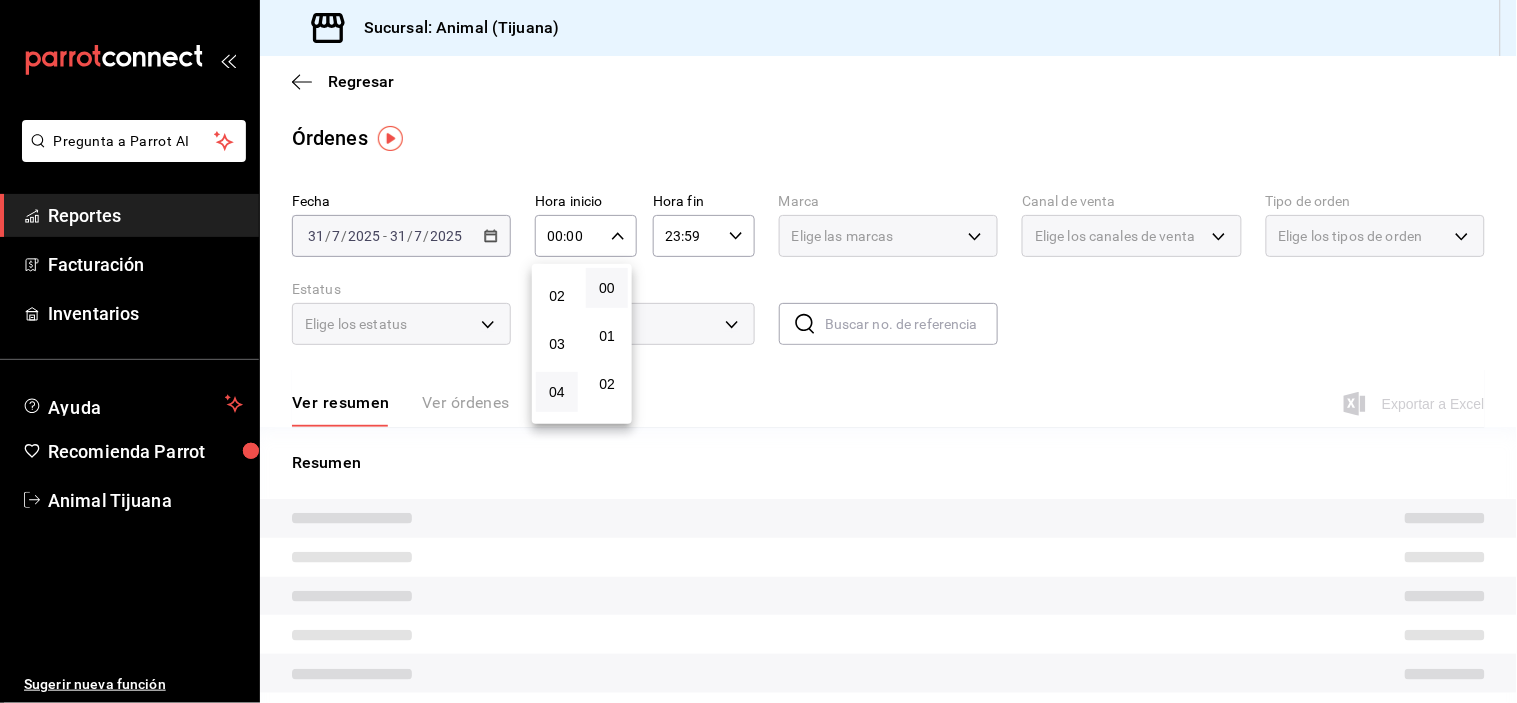 type on "04:00" 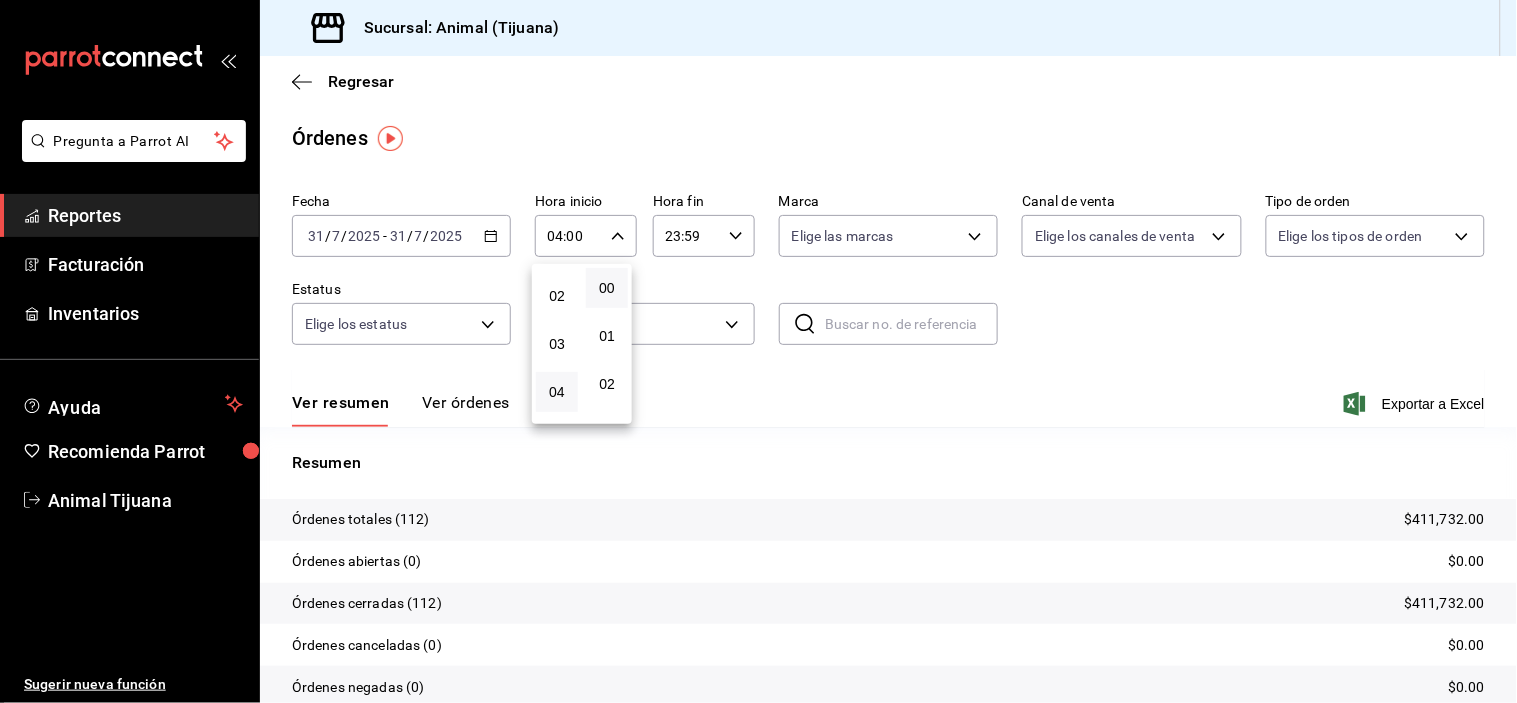 click at bounding box center (758, 351) 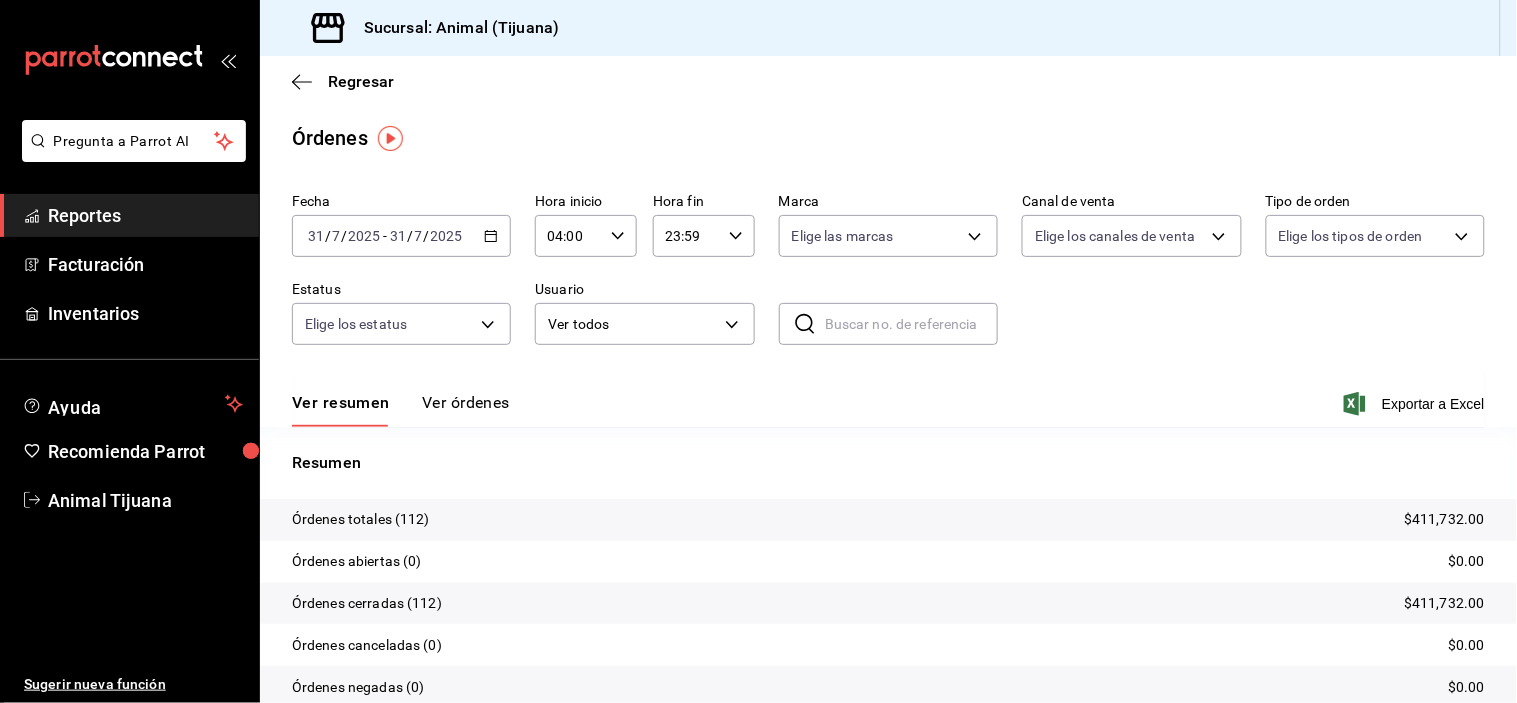 click on "23:59 Hora fin" at bounding box center [704, 236] 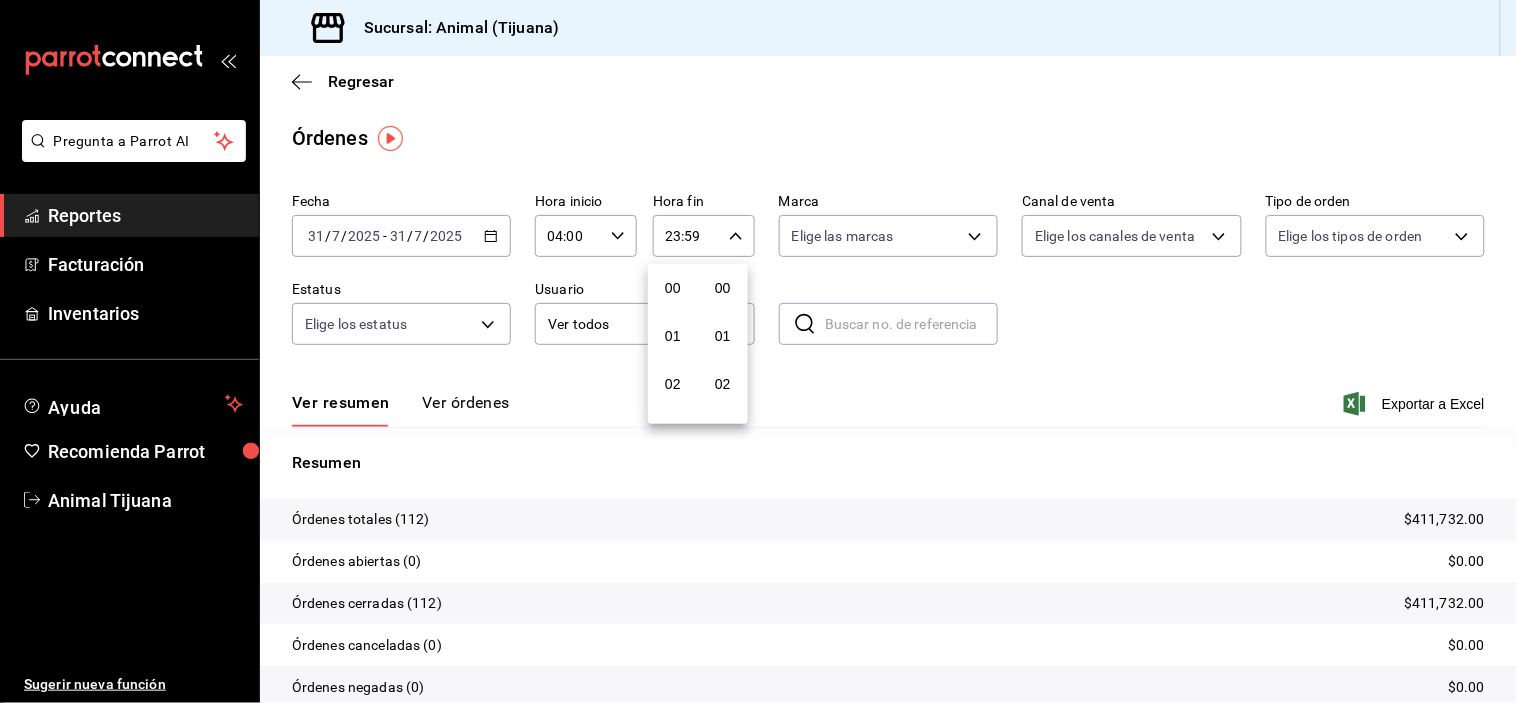 scroll, scrollTop: 981, scrollLeft: 0, axis: vertical 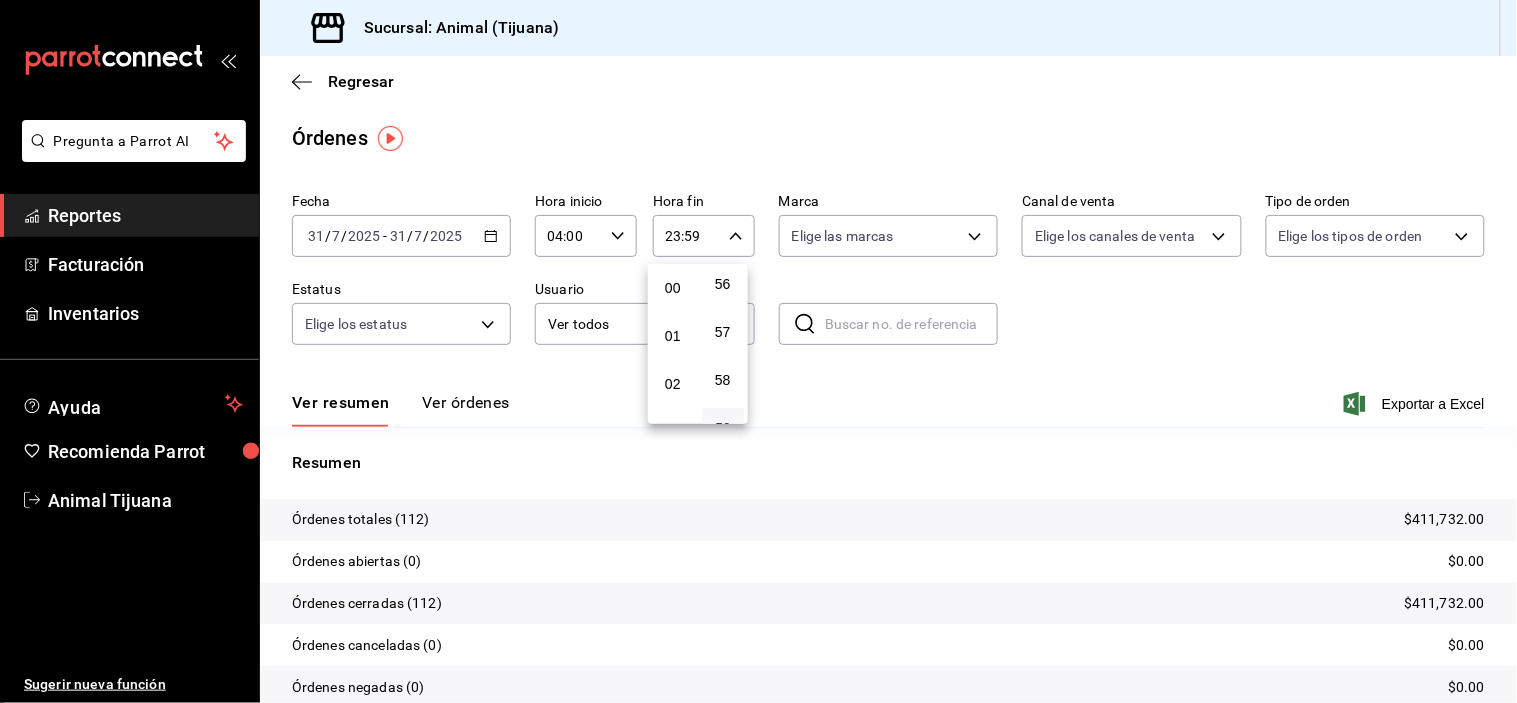 type 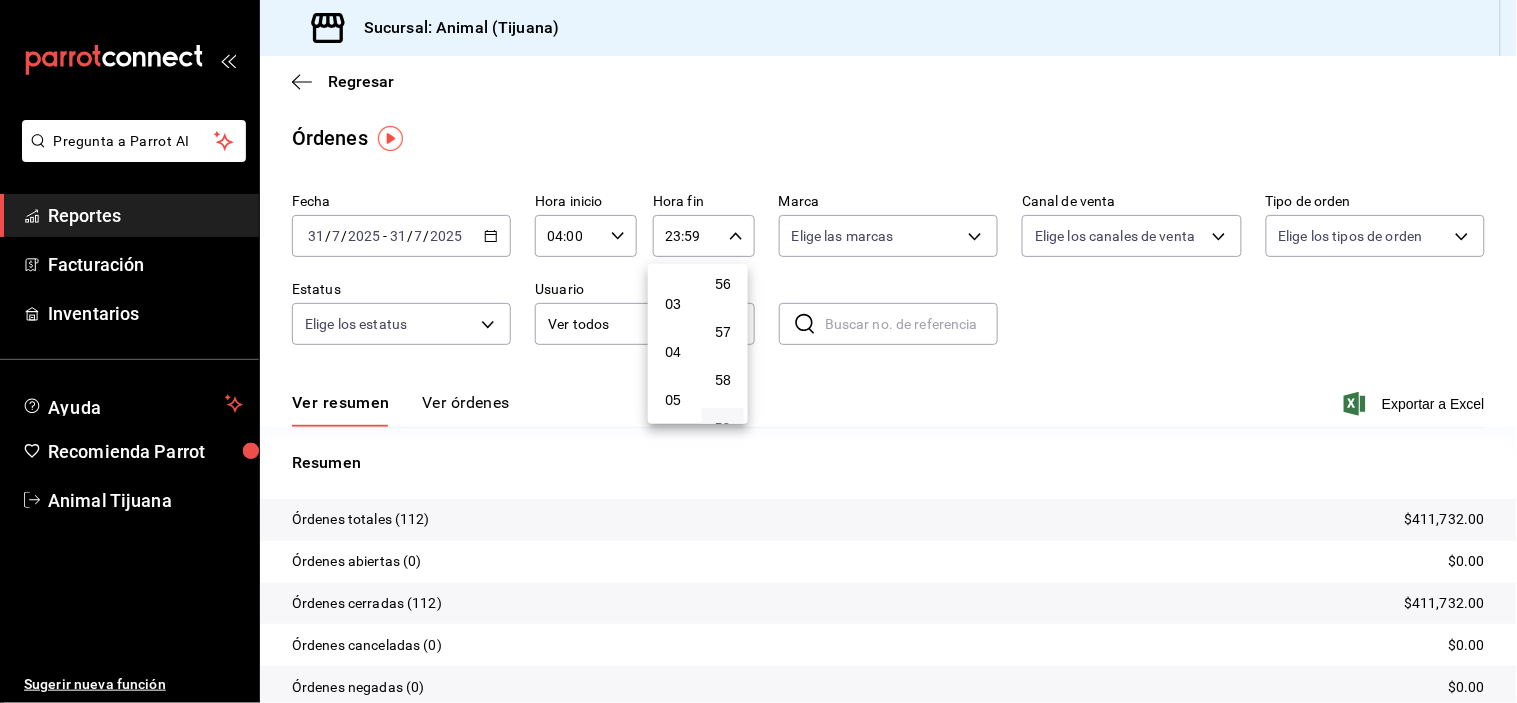 scroll, scrollTop: 133, scrollLeft: 0, axis: vertical 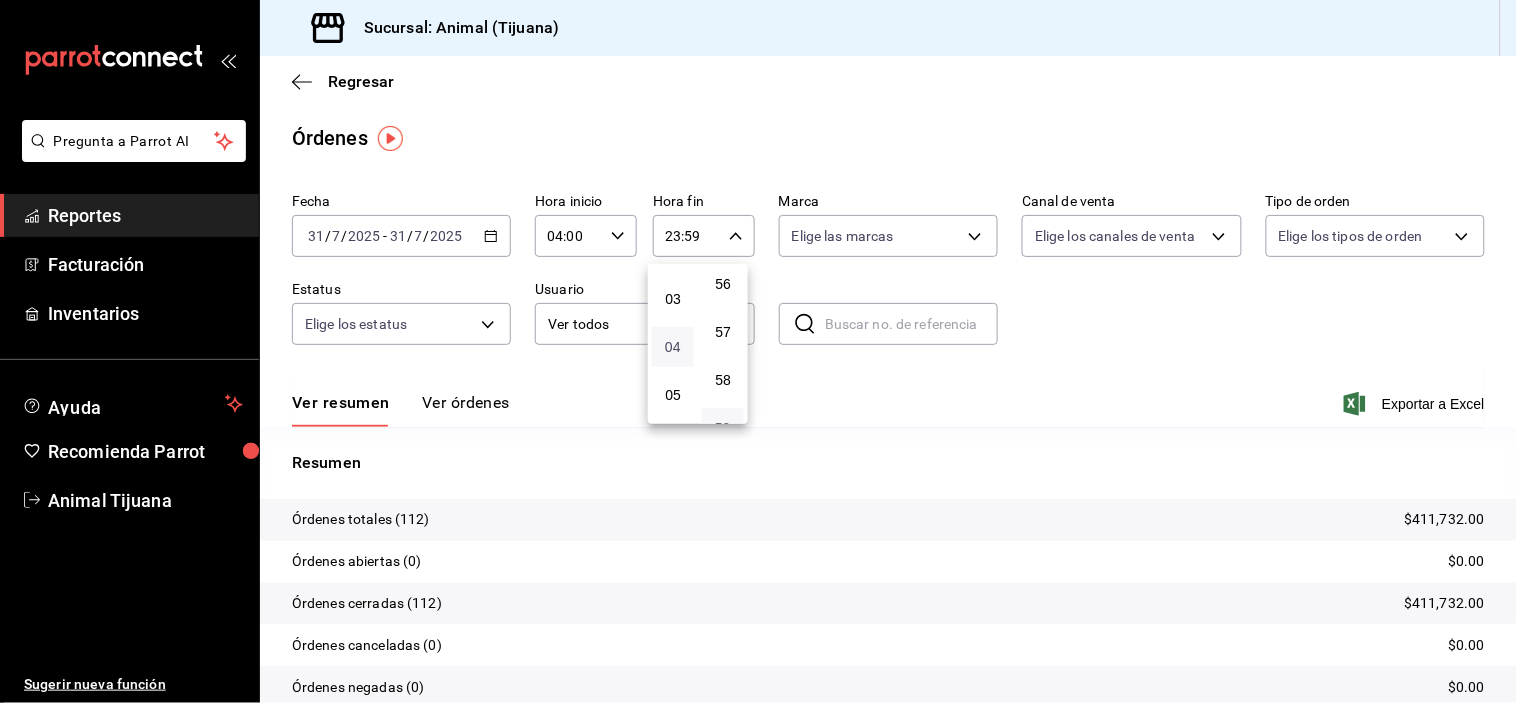 click on "04" at bounding box center (673, 347) 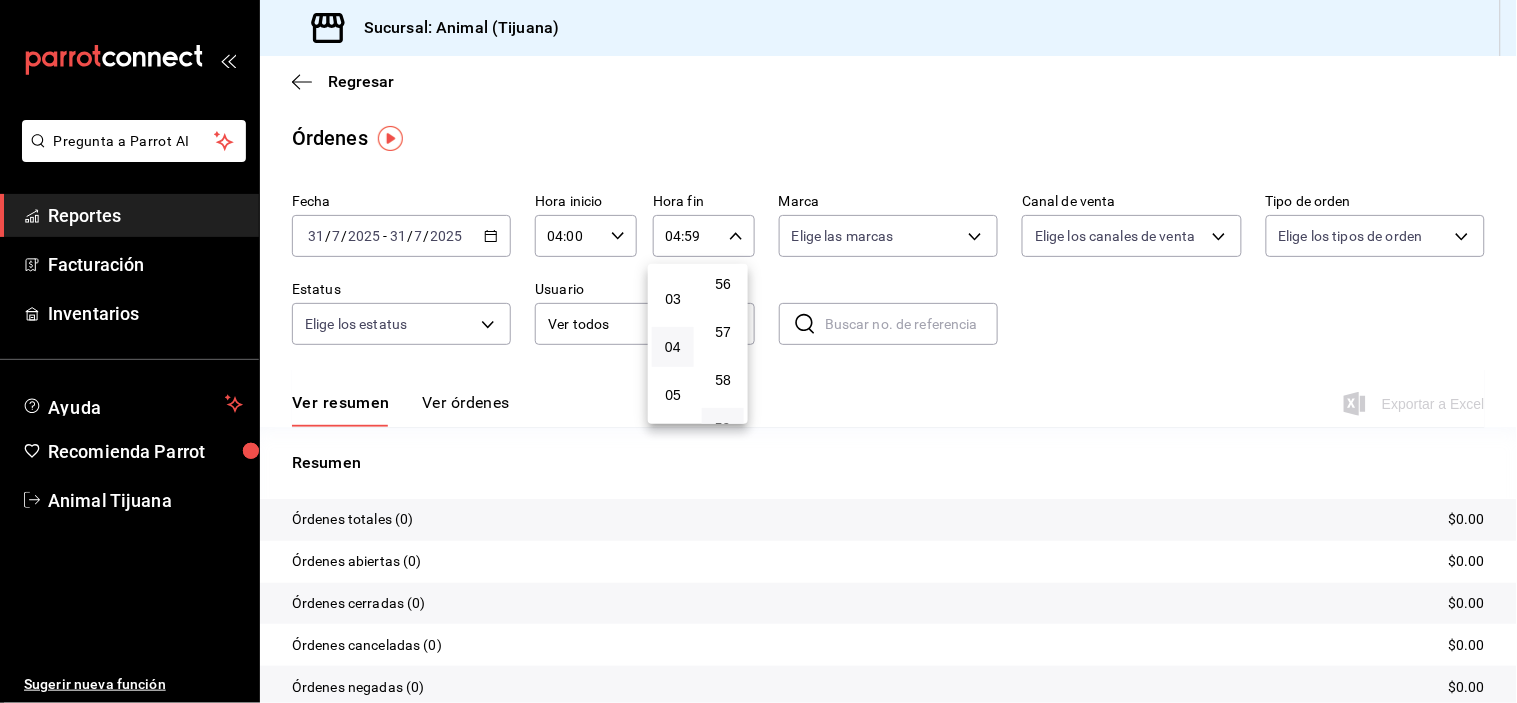 click at bounding box center (758, 351) 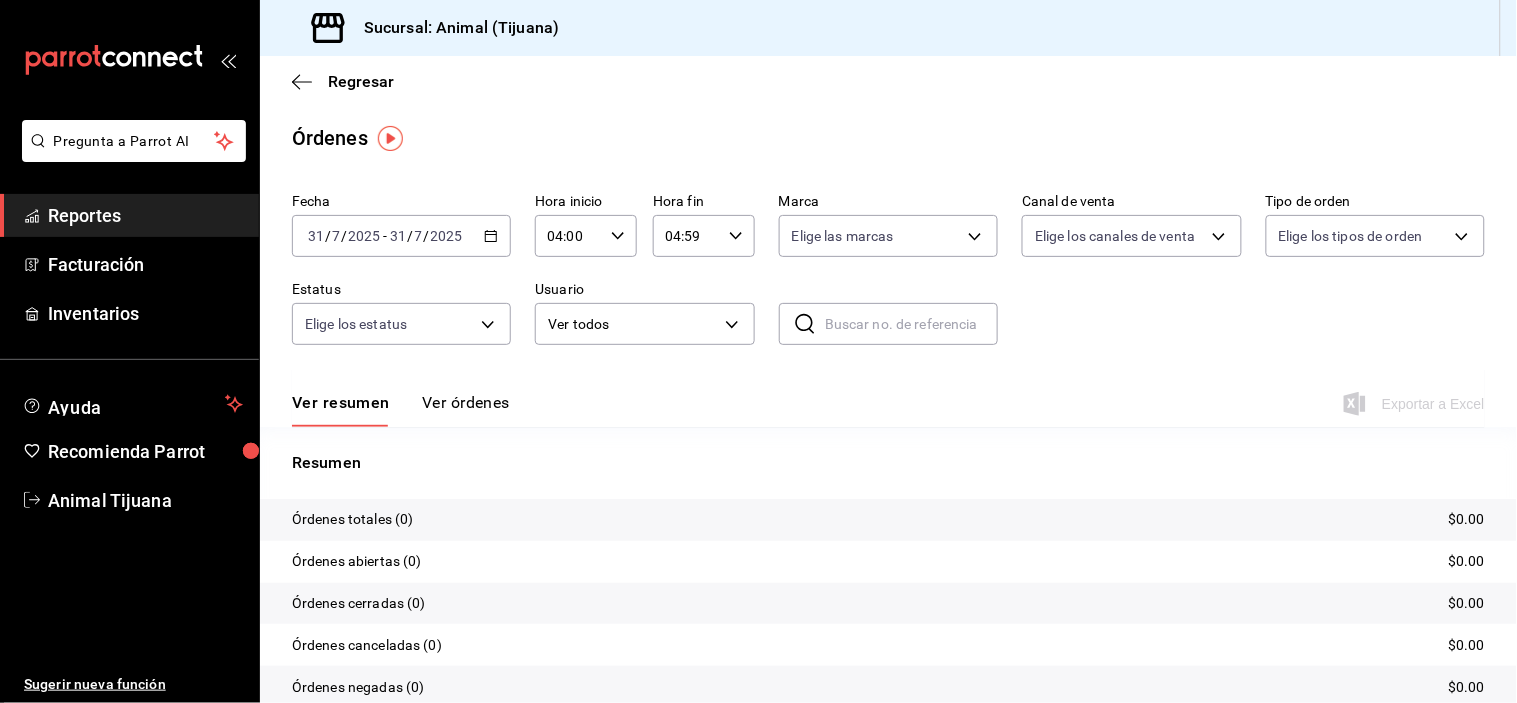 click on "Ver órdenes" at bounding box center [466, 410] 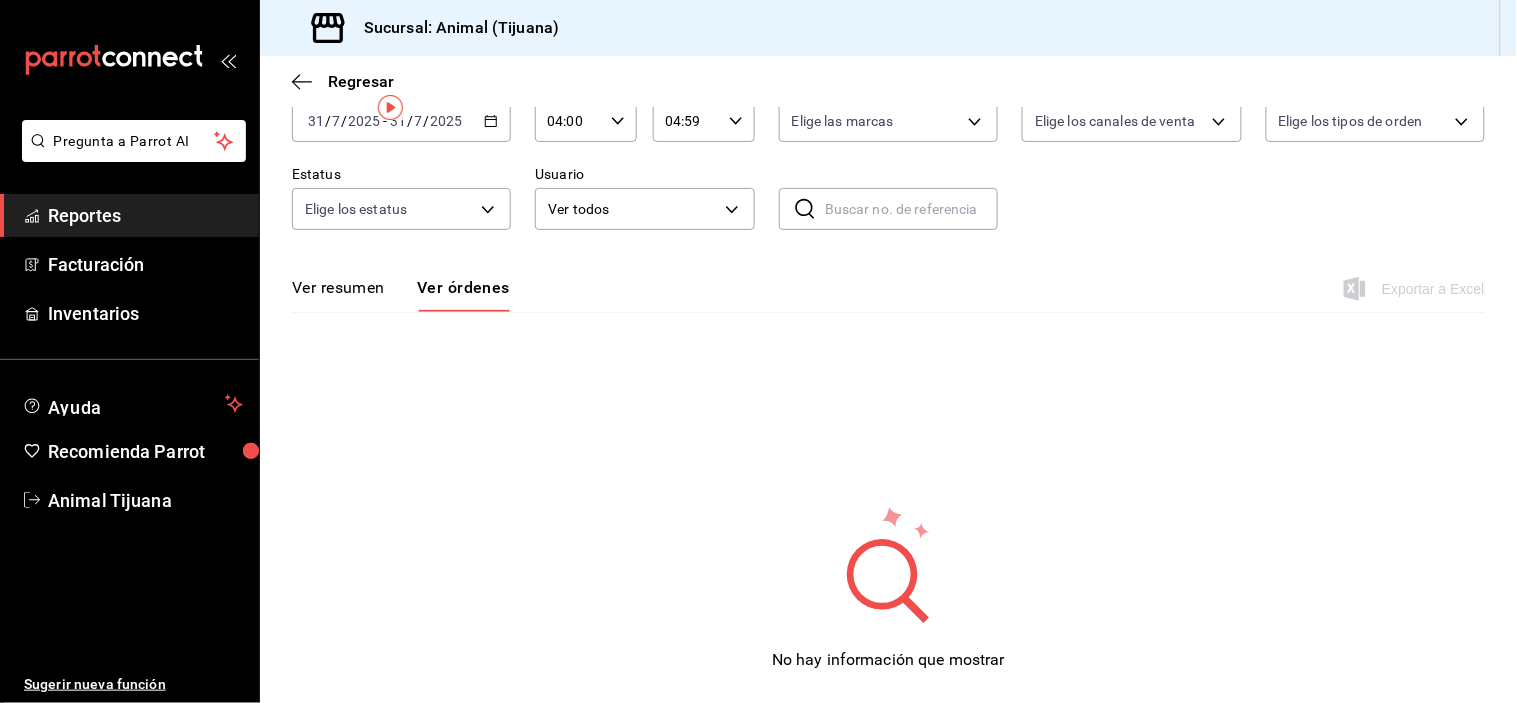 scroll, scrollTop: 0, scrollLeft: 0, axis: both 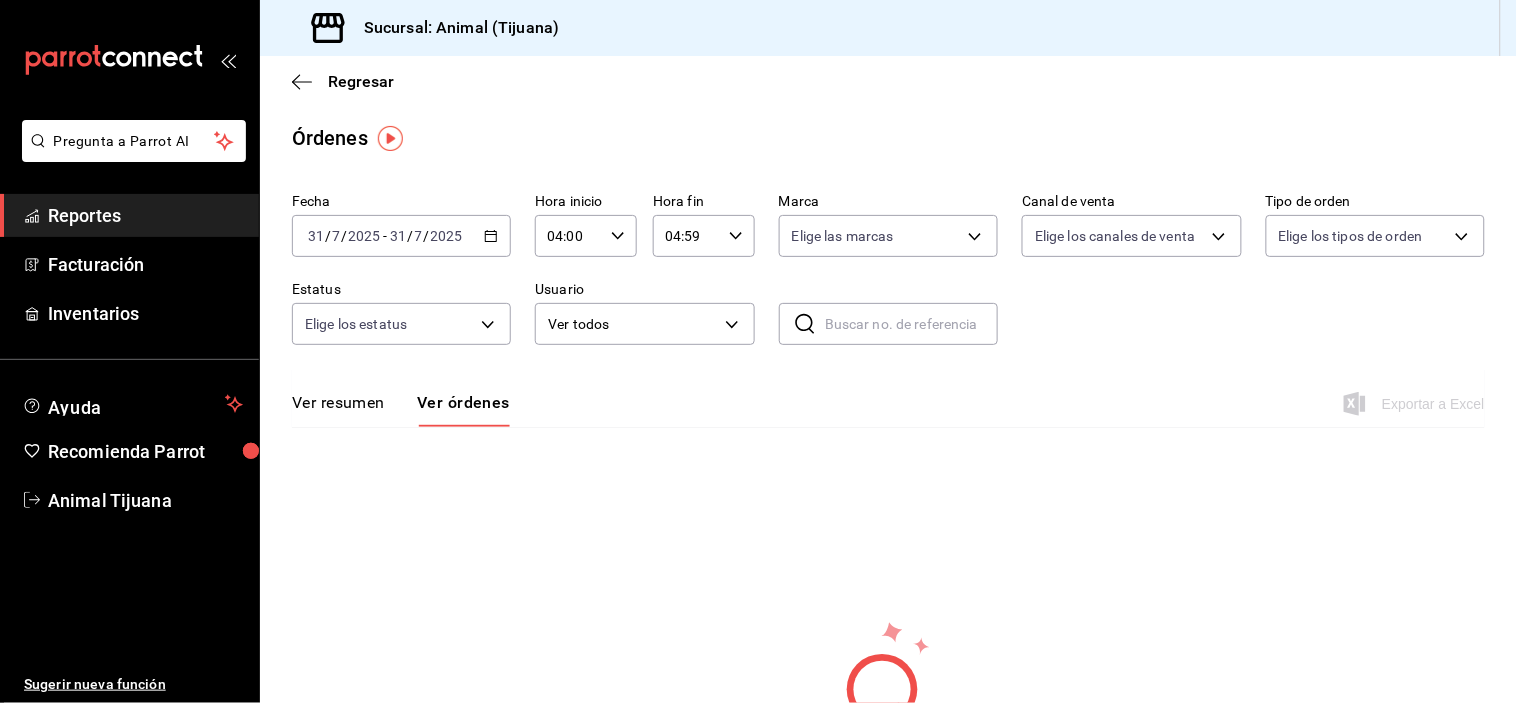 click on "Ver resumen" at bounding box center [338, 410] 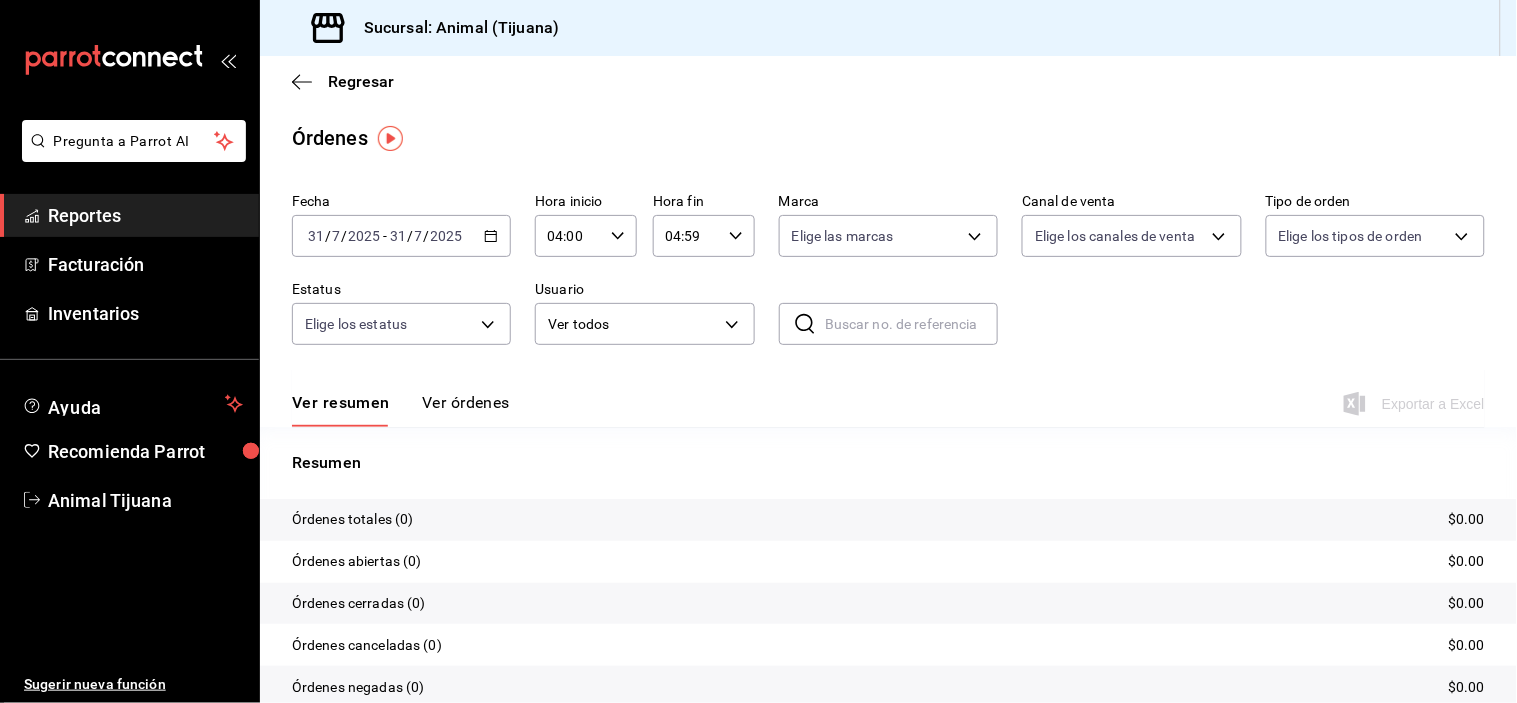 click on "2025-07-31 31 / 7 / 2025 - 2025-07-31 31 / 7 / 2025" at bounding box center [401, 236] 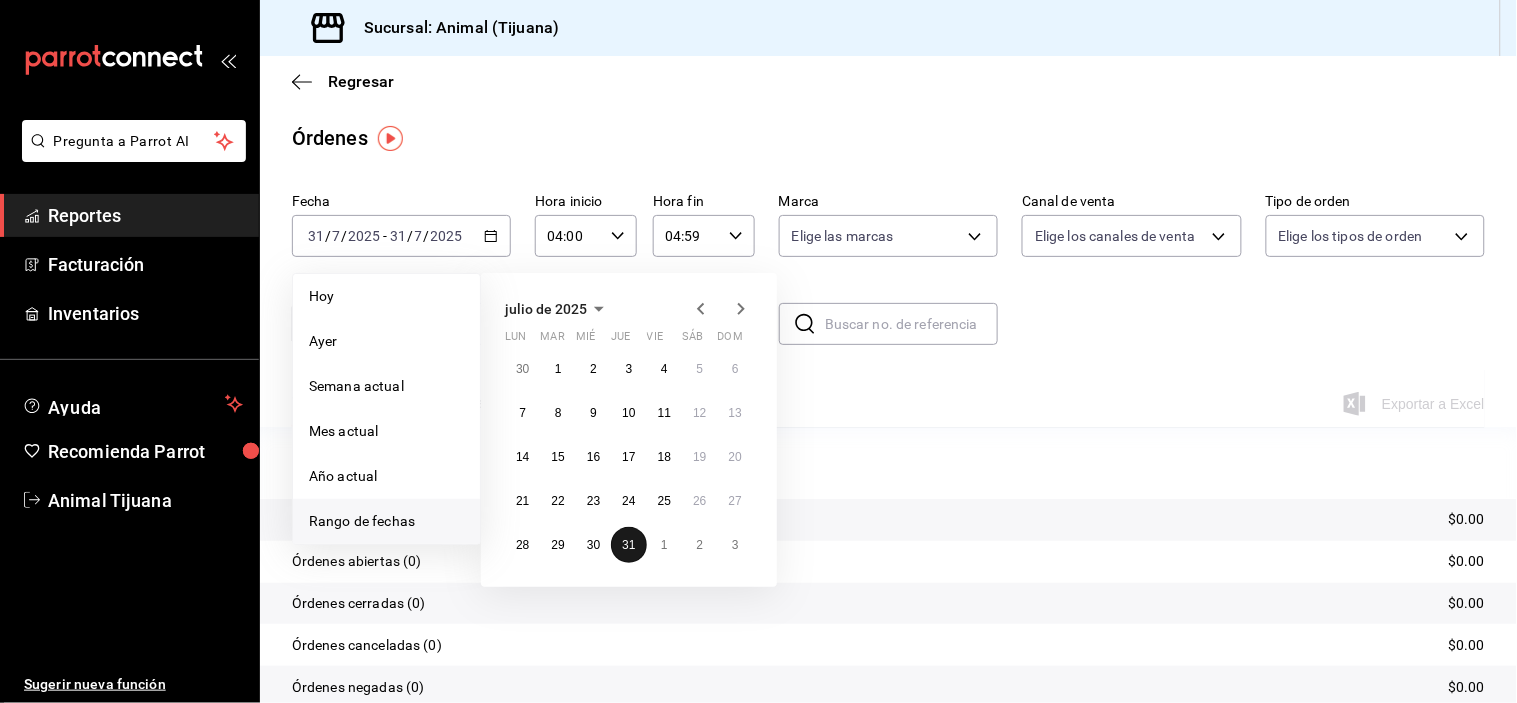 click on "31" at bounding box center [628, 545] 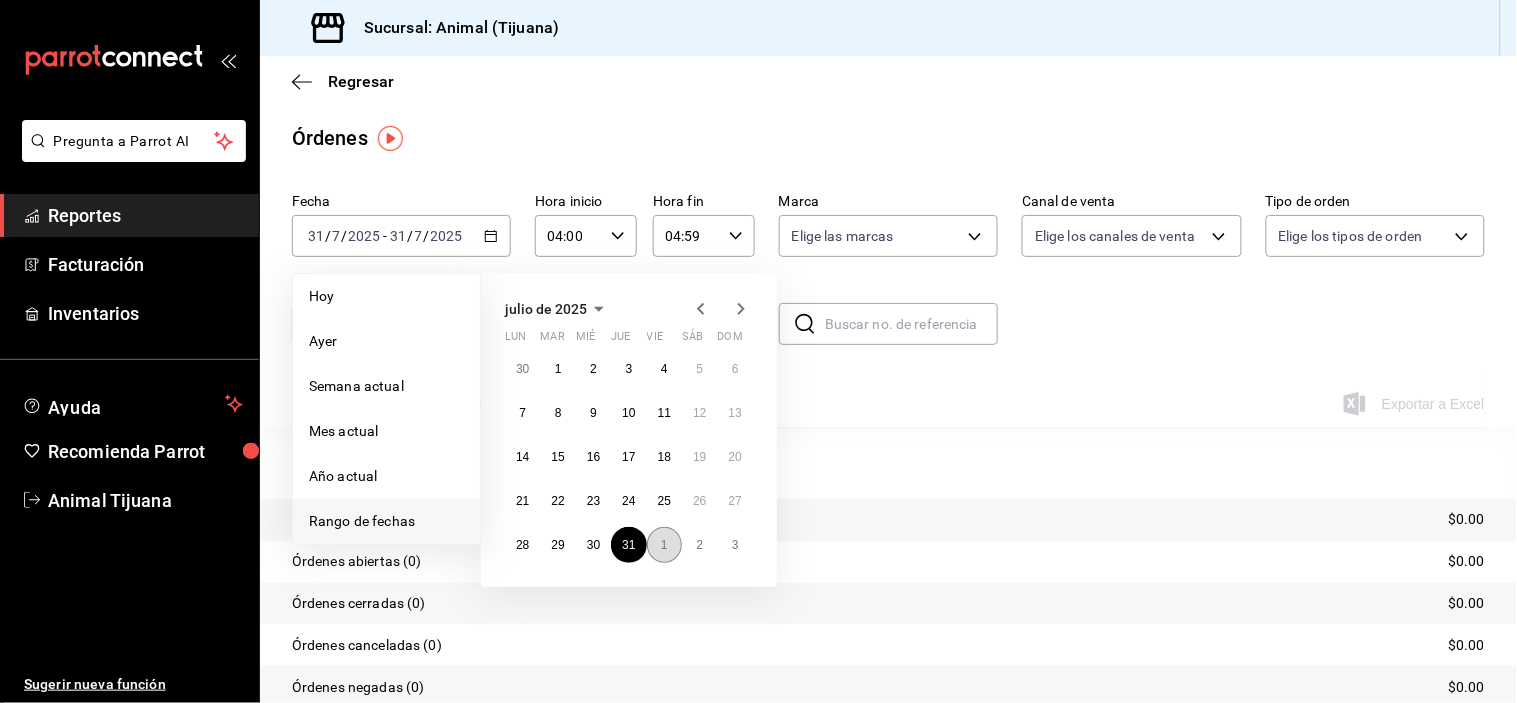 click on "1" at bounding box center [664, 545] 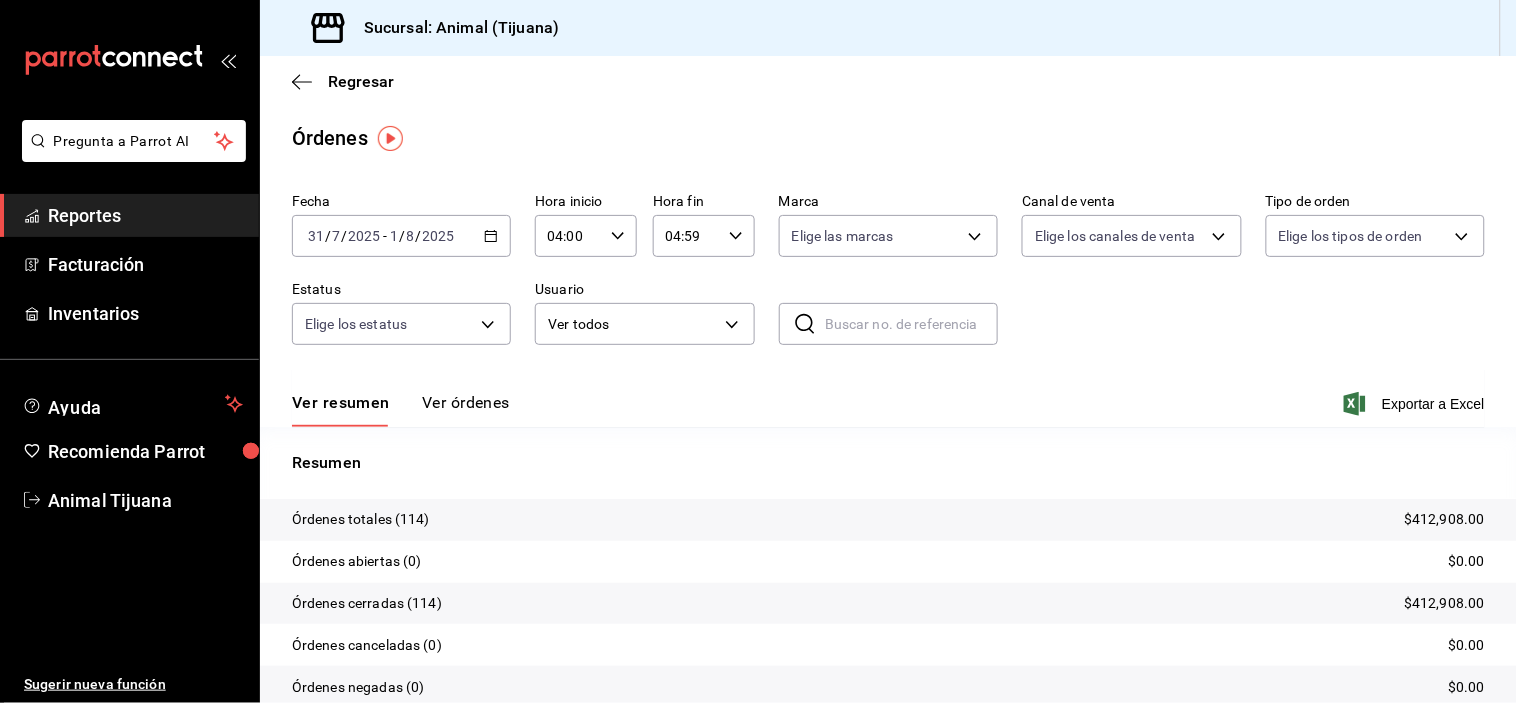 click on "Ver órdenes" at bounding box center [466, 410] 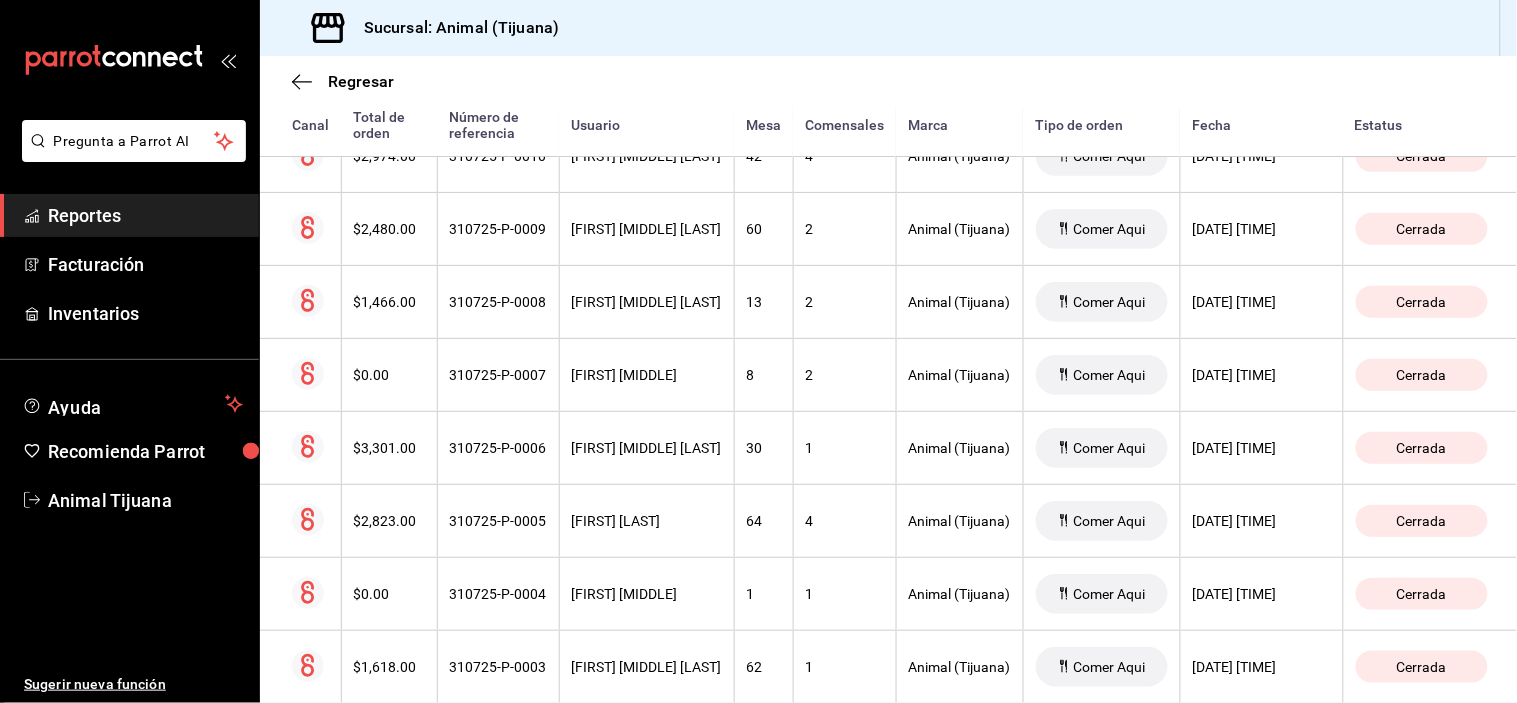scroll, scrollTop: 8215, scrollLeft: 0, axis: vertical 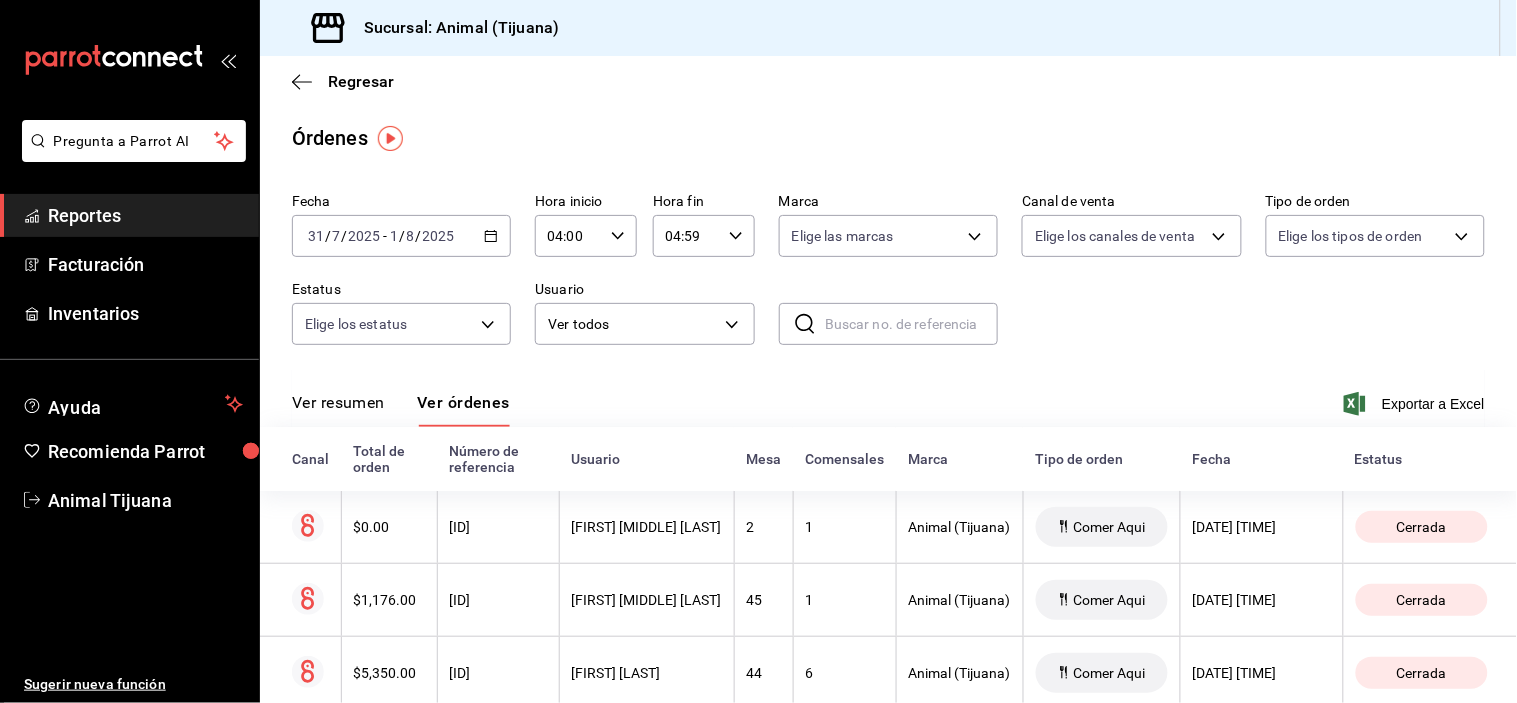 click 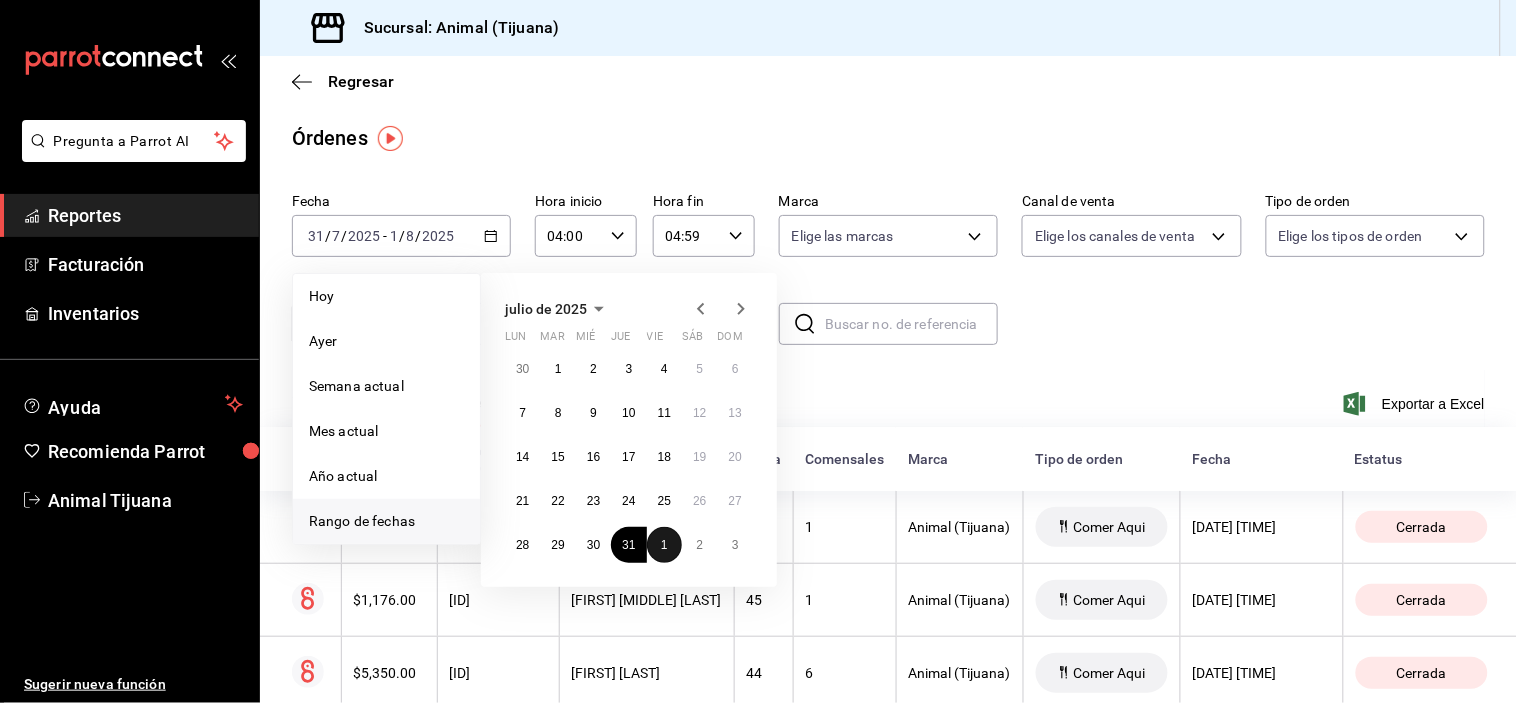click on "1" at bounding box center (664, 545) 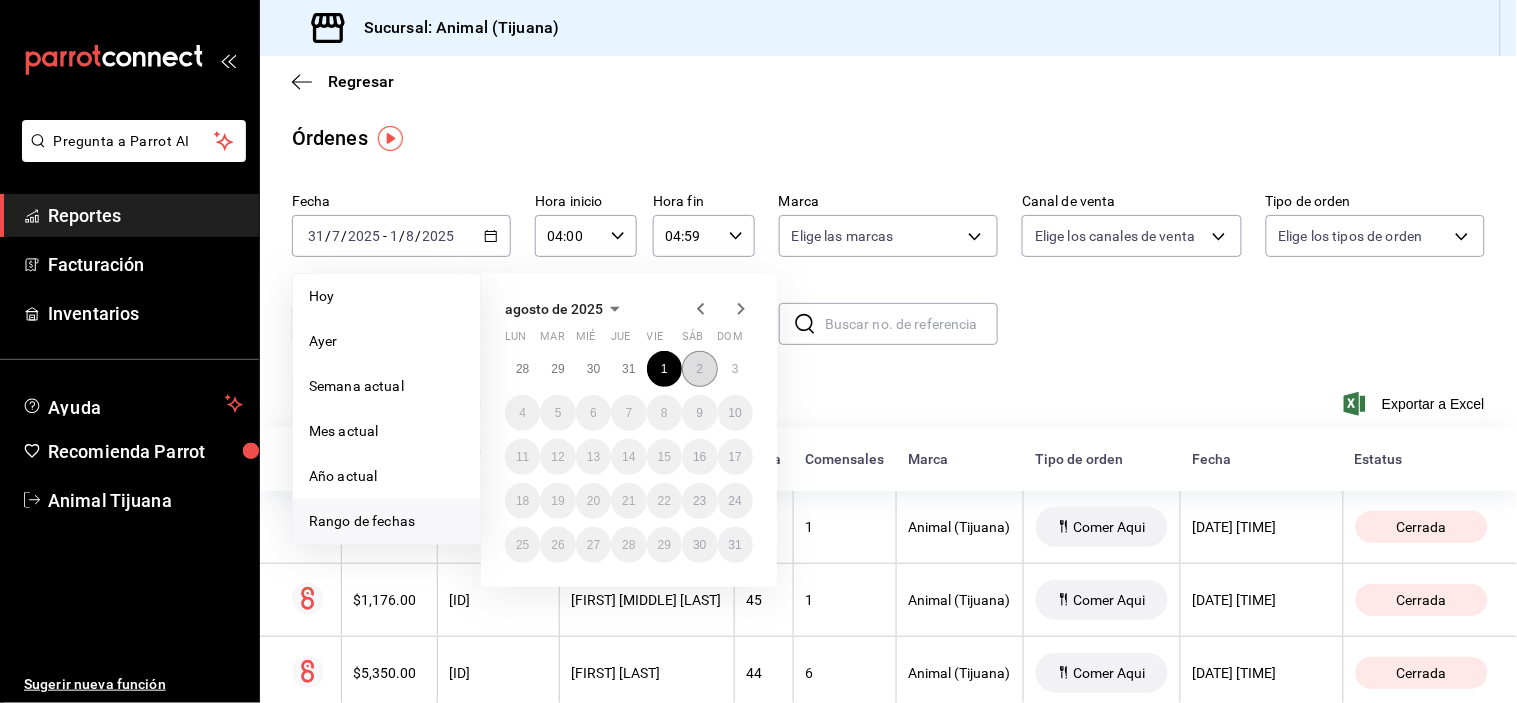 click on "2" at bounding box center [699, 369] 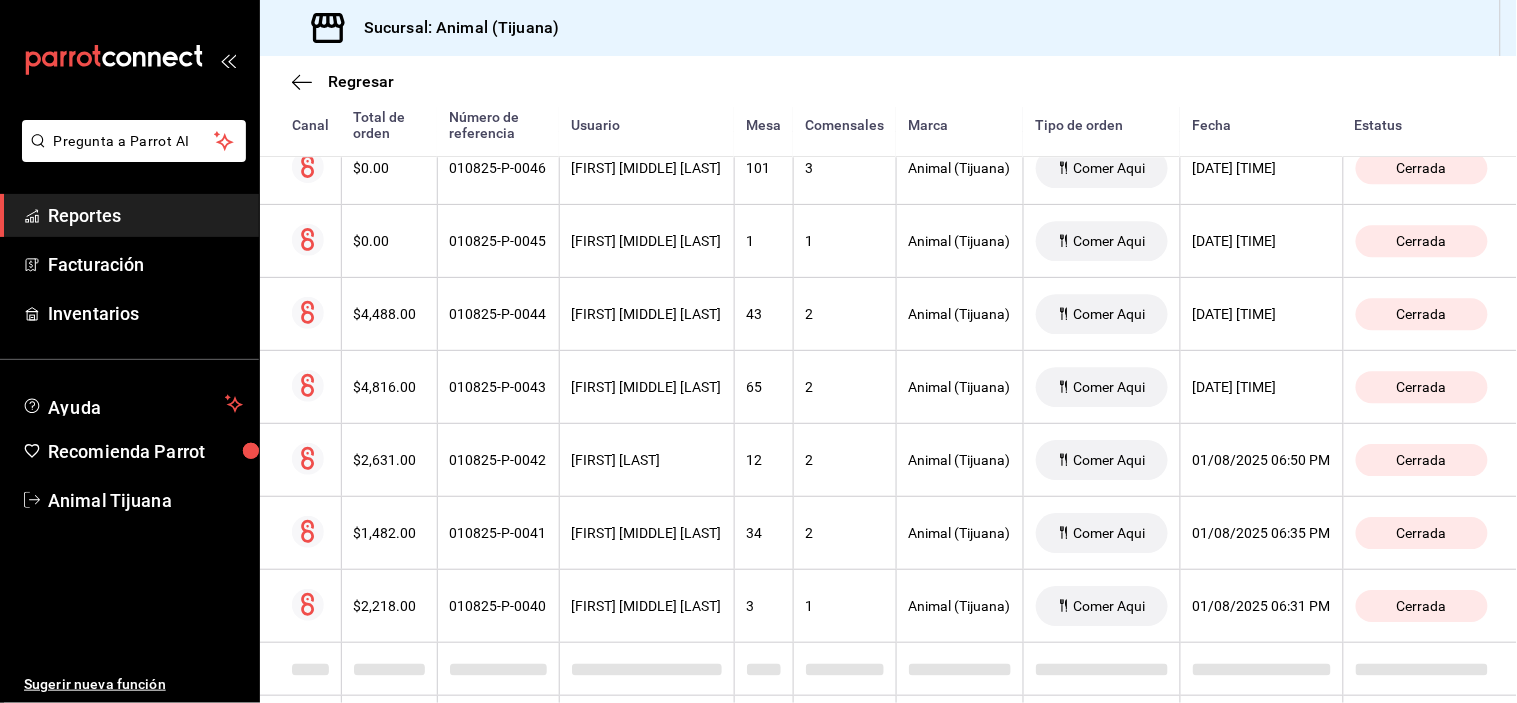 scroll, scrollTop: 7351, scrollLeft: 0, axis: vertical 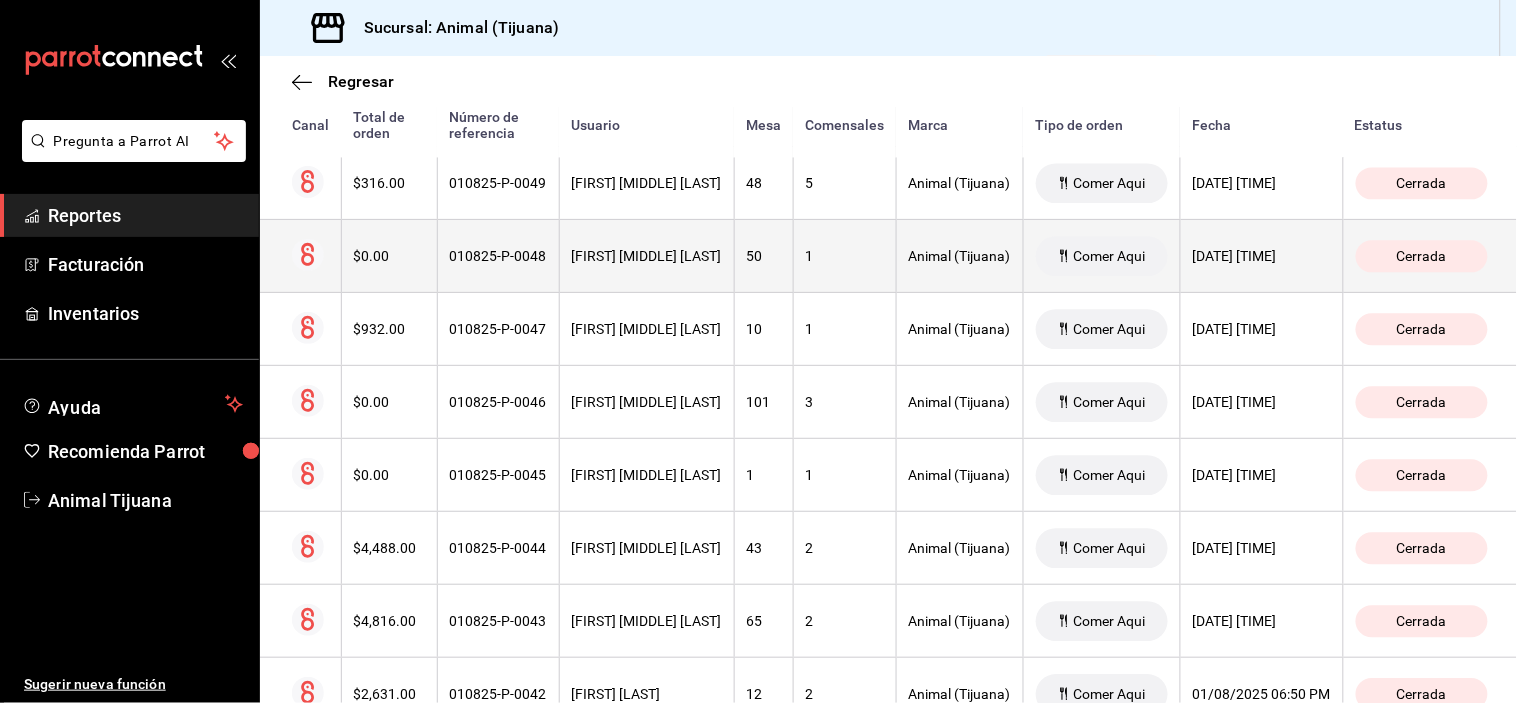 click on "Animal (Tijuana)" at bounding box center (959, 256) 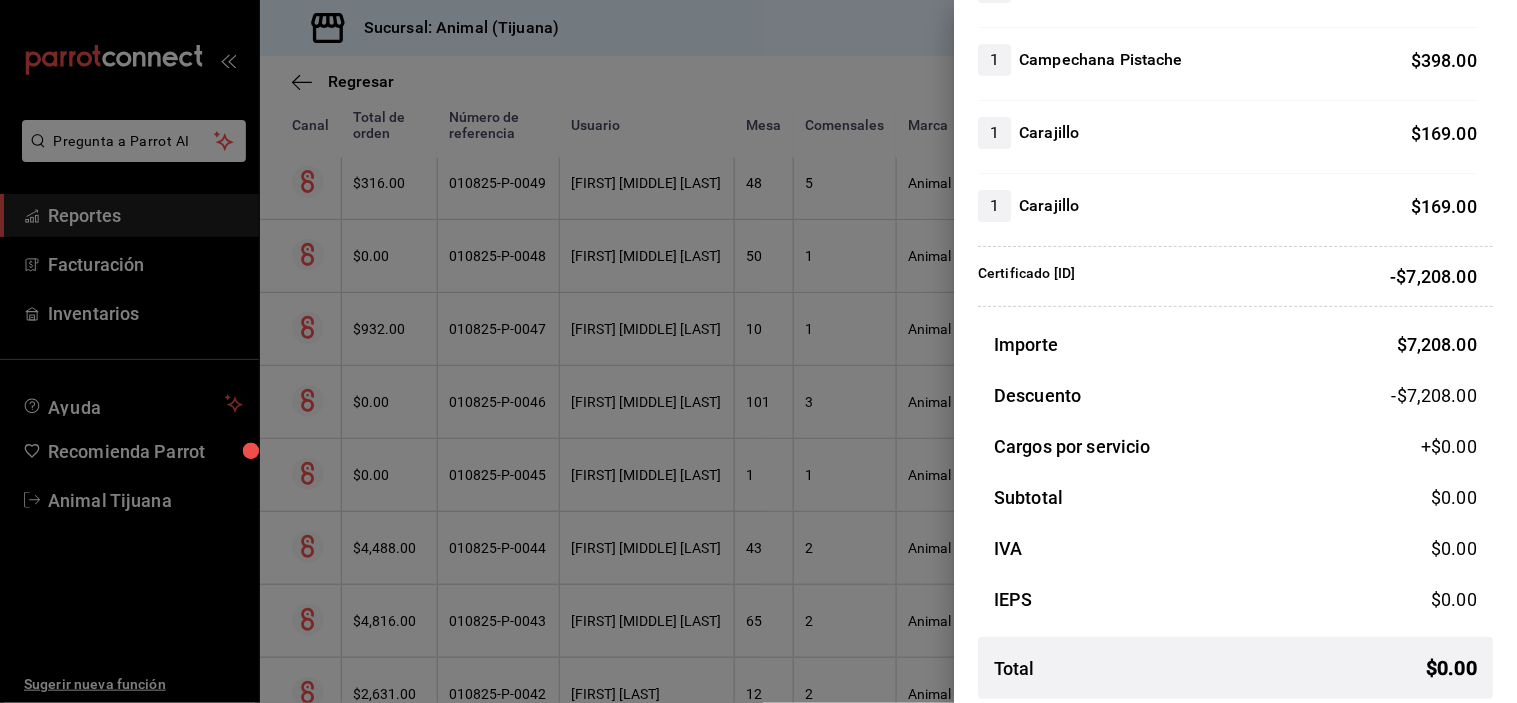 scroll, scrollTop: 1888, scrollLeft: 0, axis: vertical 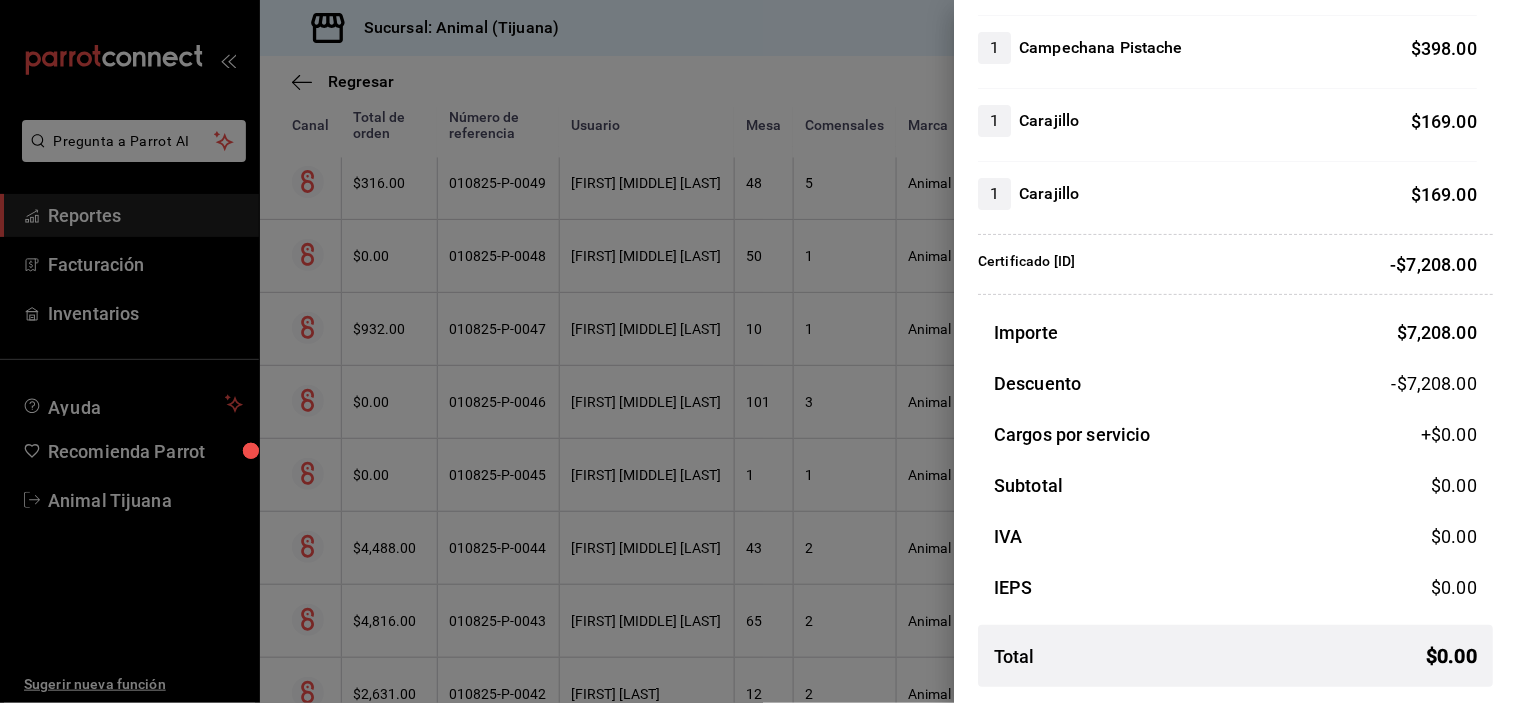 click at bounding box center (758, 351) 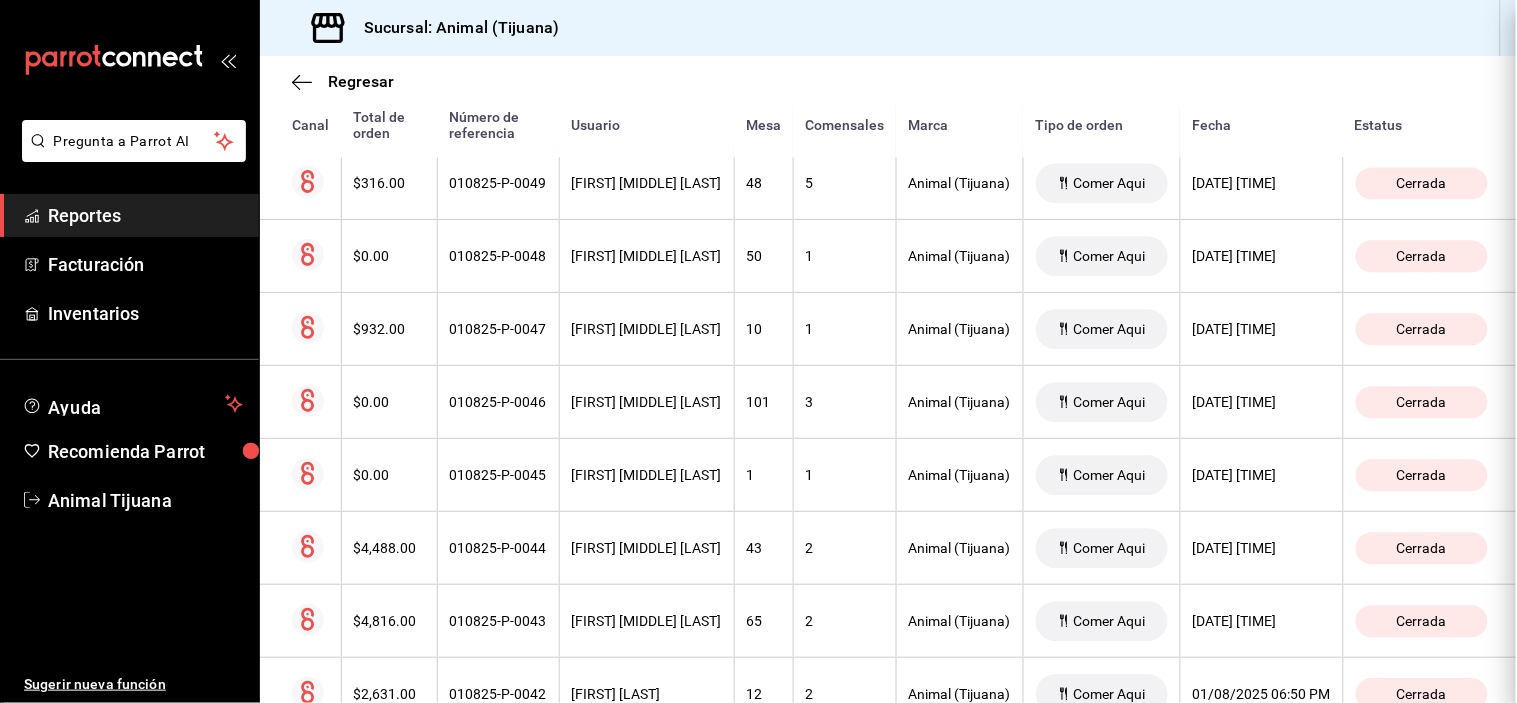 scroll, scrollTop: 0, scrollLeft: 0, axis: both 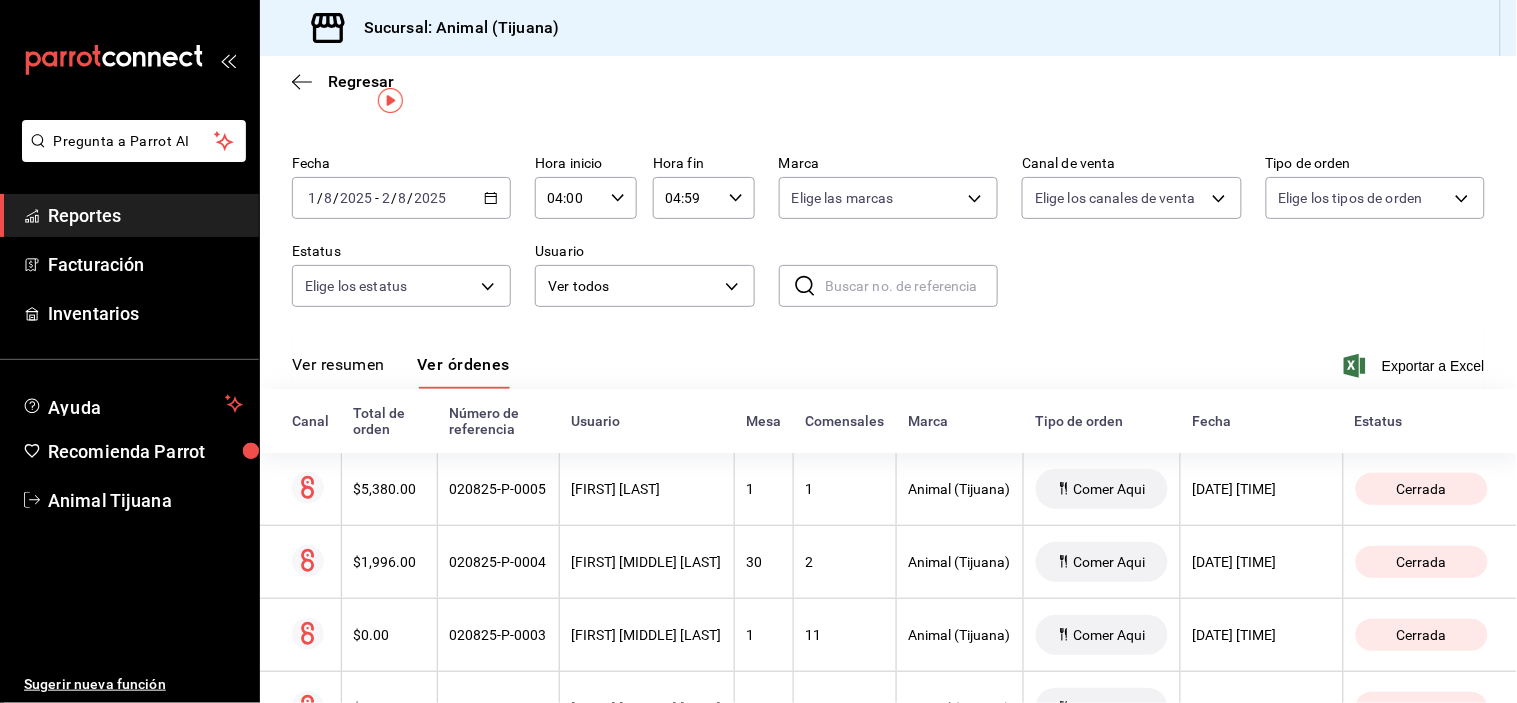 click on "2025-08-01 1 / 8 / 2025 - 2025-08-02 2 / 8 / 2025" at bounding box center (401, 198) 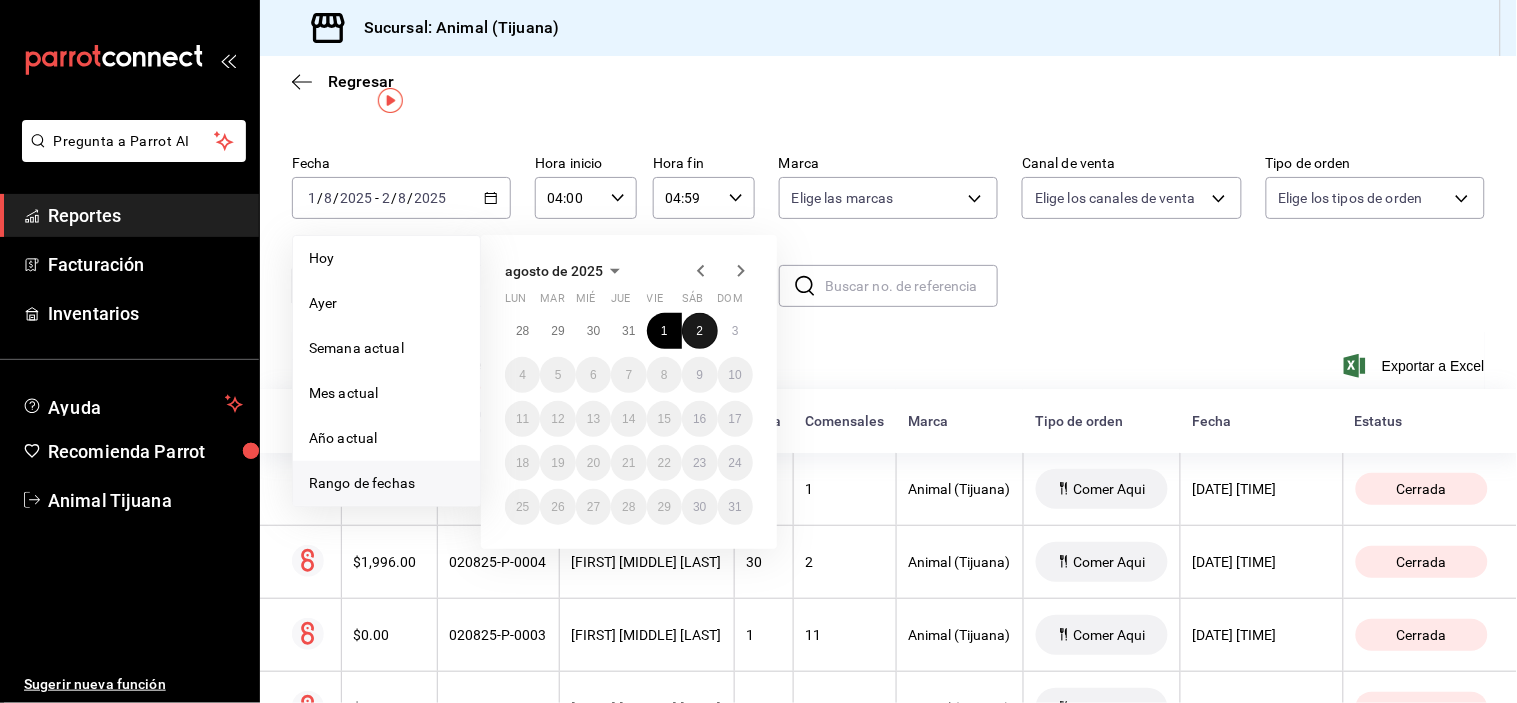 click on "2" at bounding box center [699, 331] 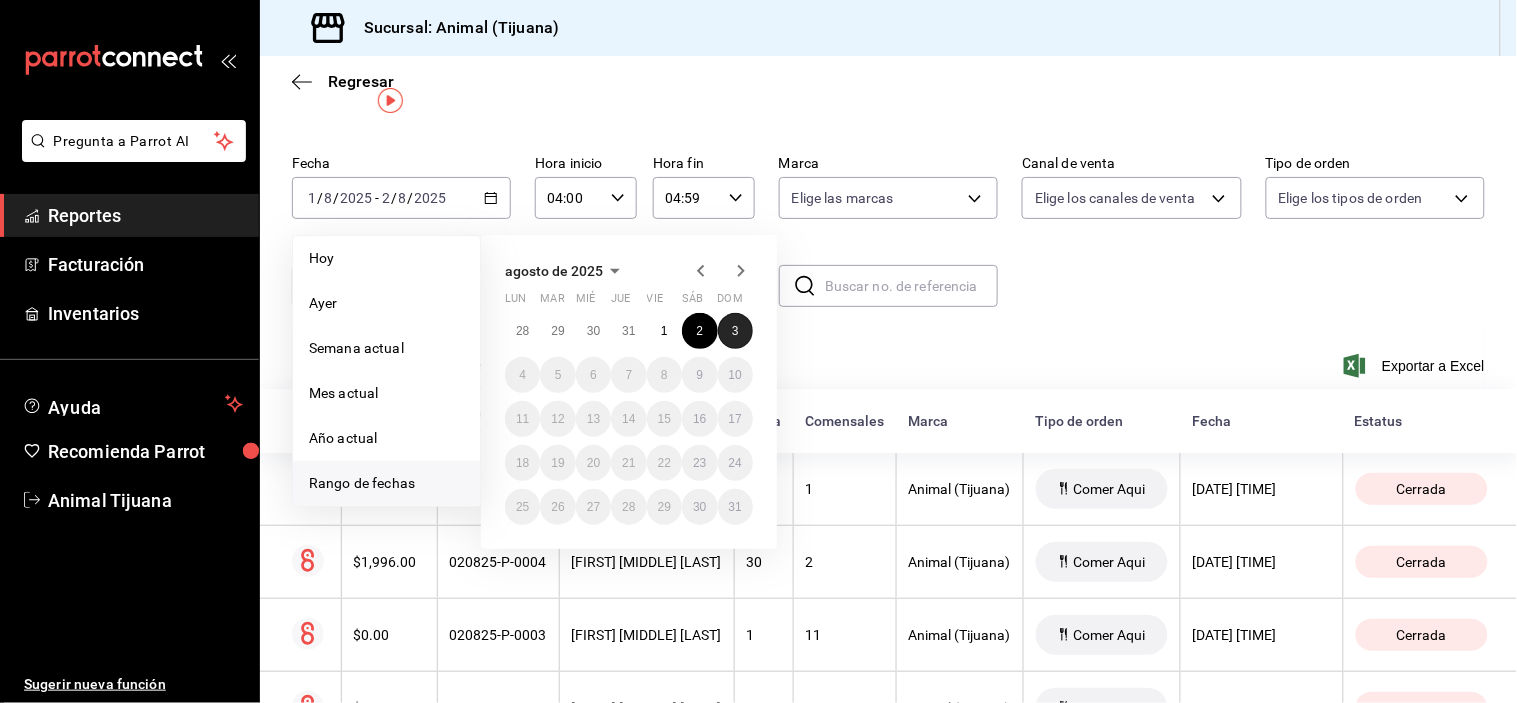 click on "3" at bounding box center [735, 331] 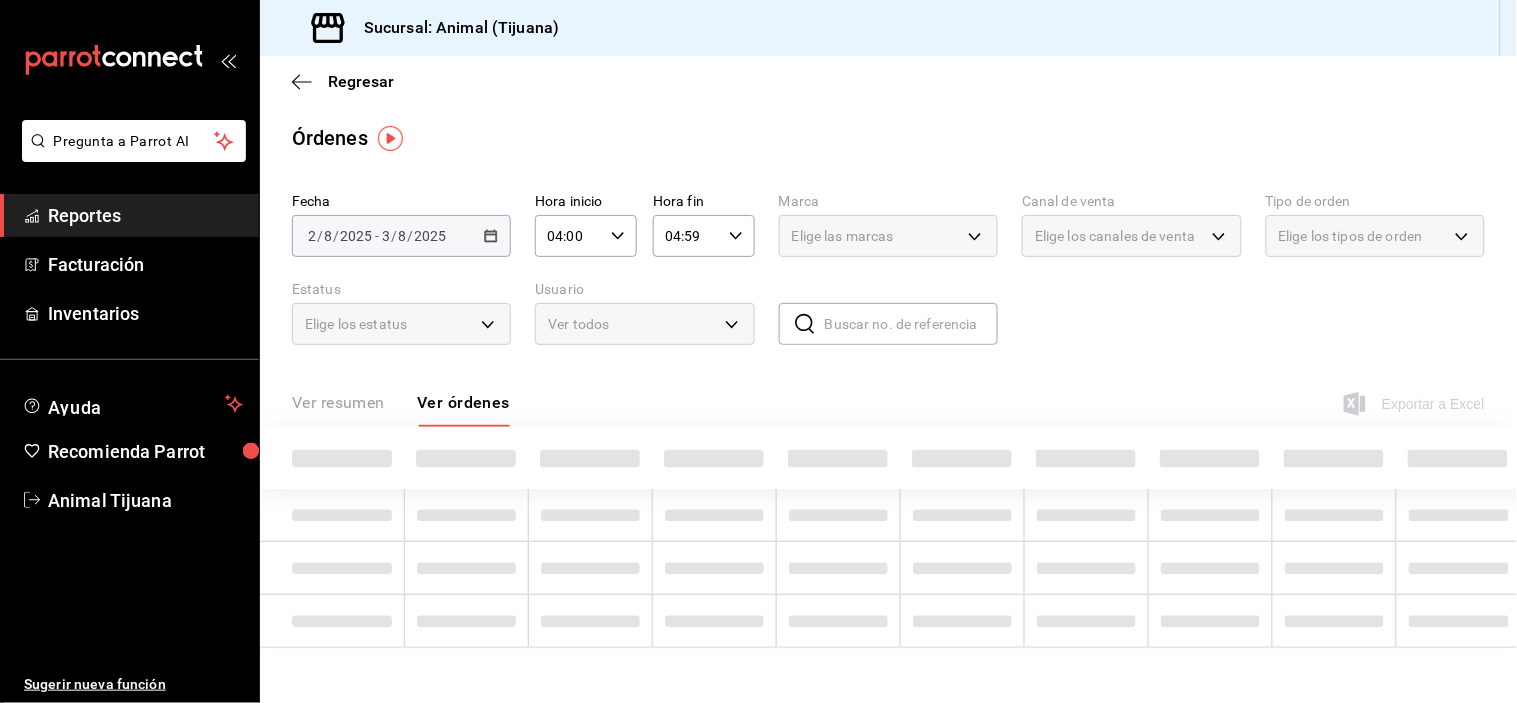 scroll, scrollTop: 0, scrollLeft: 0, axis: both 